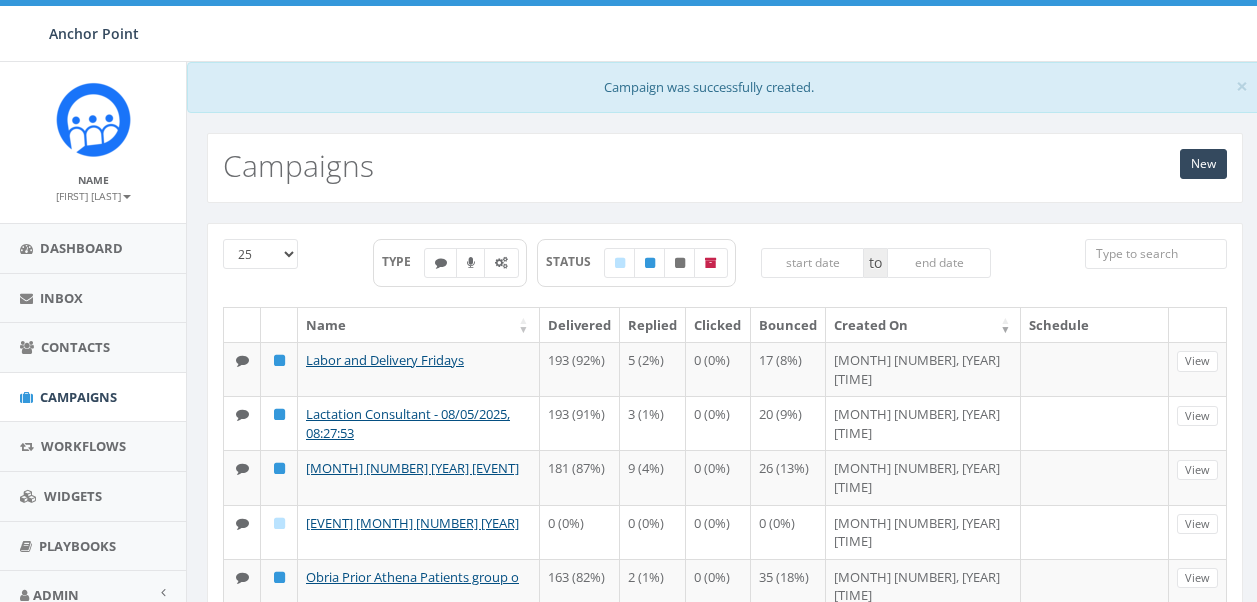 scroll, scrollTop: 0, scrollLeft: 0, axis: both 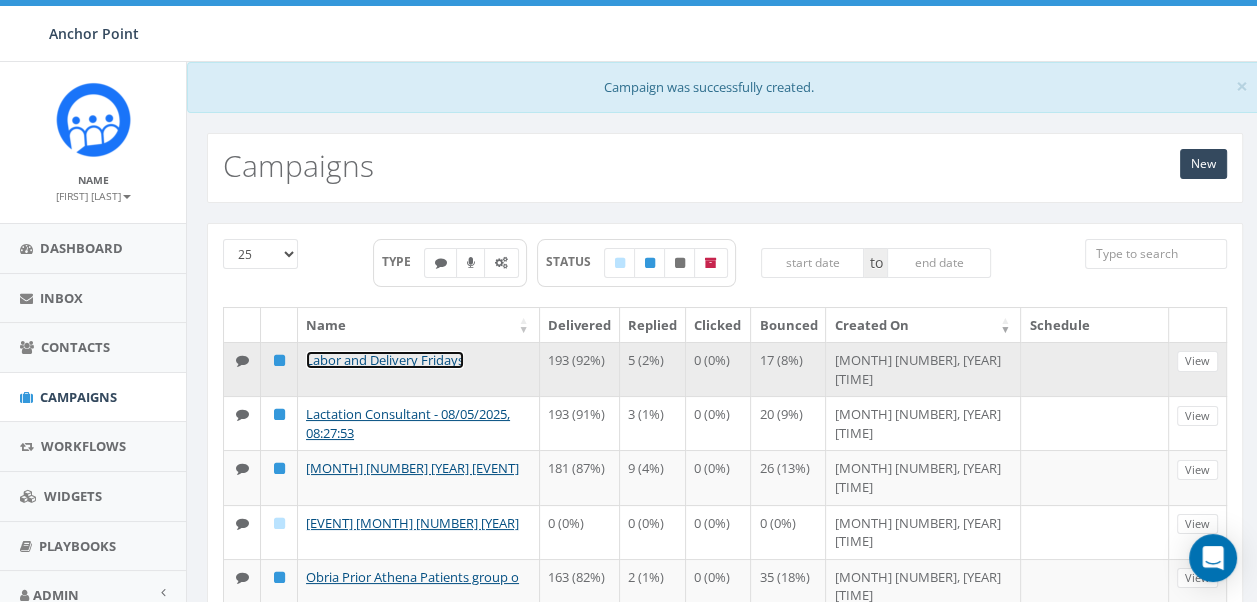 click on "Labor and Delivery Fridays" at bounding box center [385, 360] 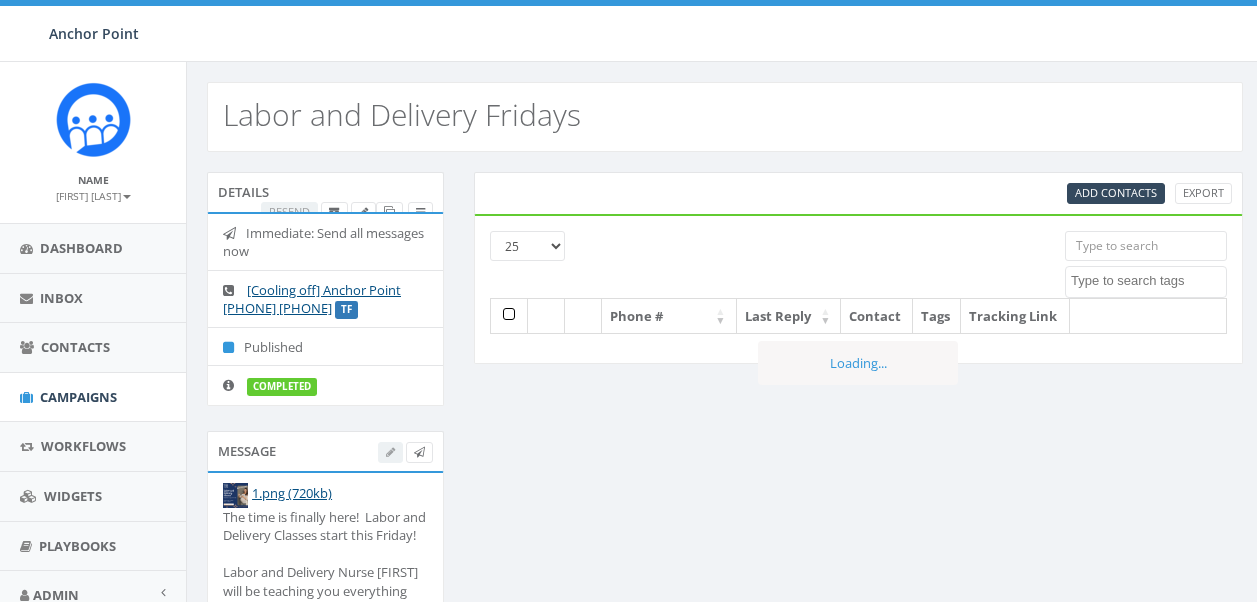 select 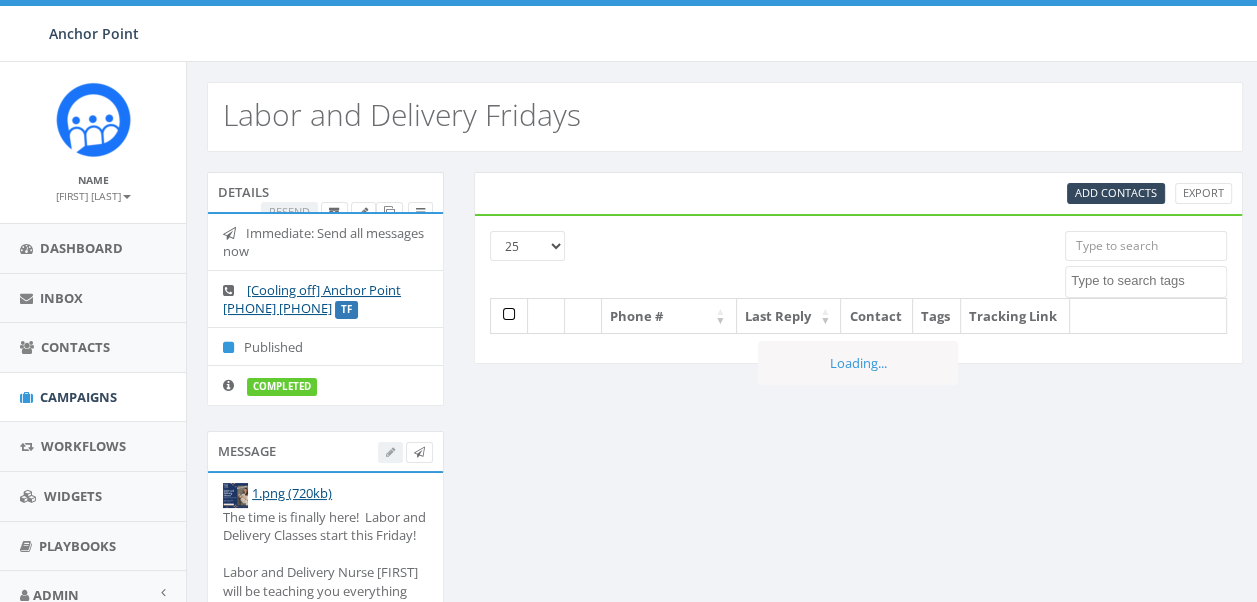 scroll, scrollTop: 0, scrollLeft: 0, axis: both 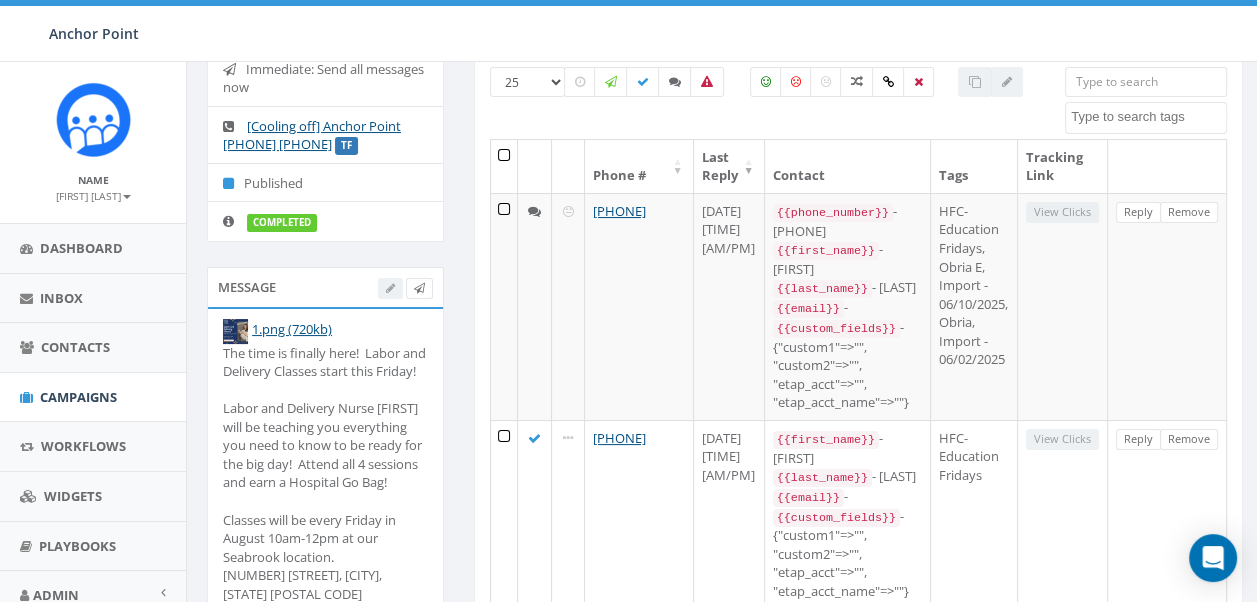 click at bounding box center (405, 288) 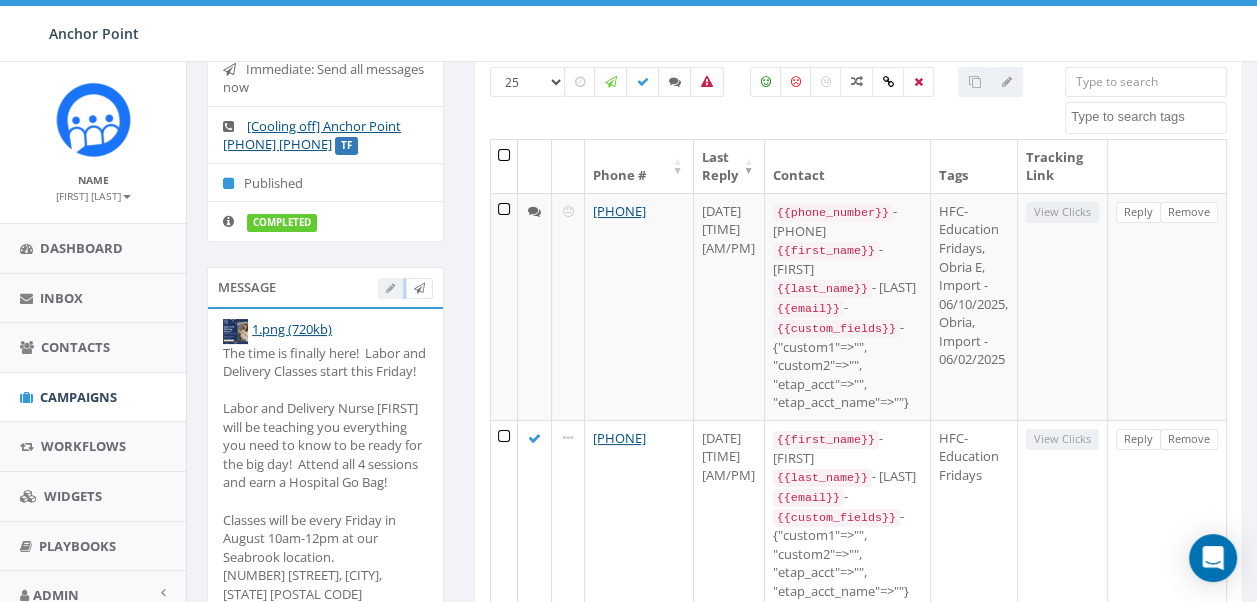click at bounding box center (405, 288) 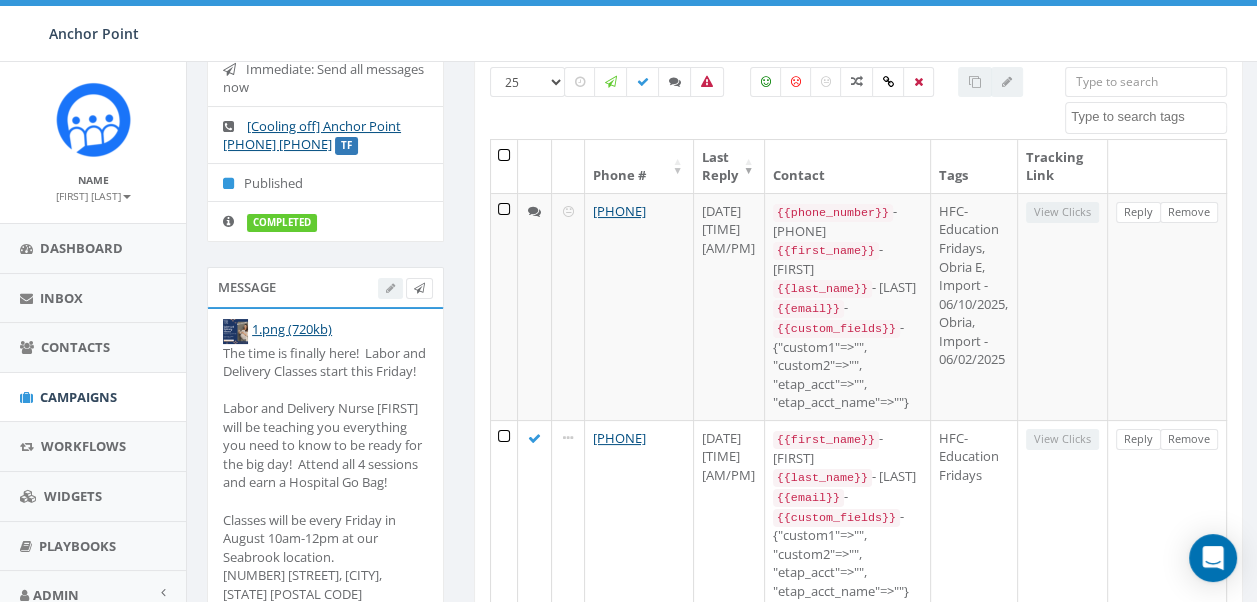 click at bounding box center [405, 288] 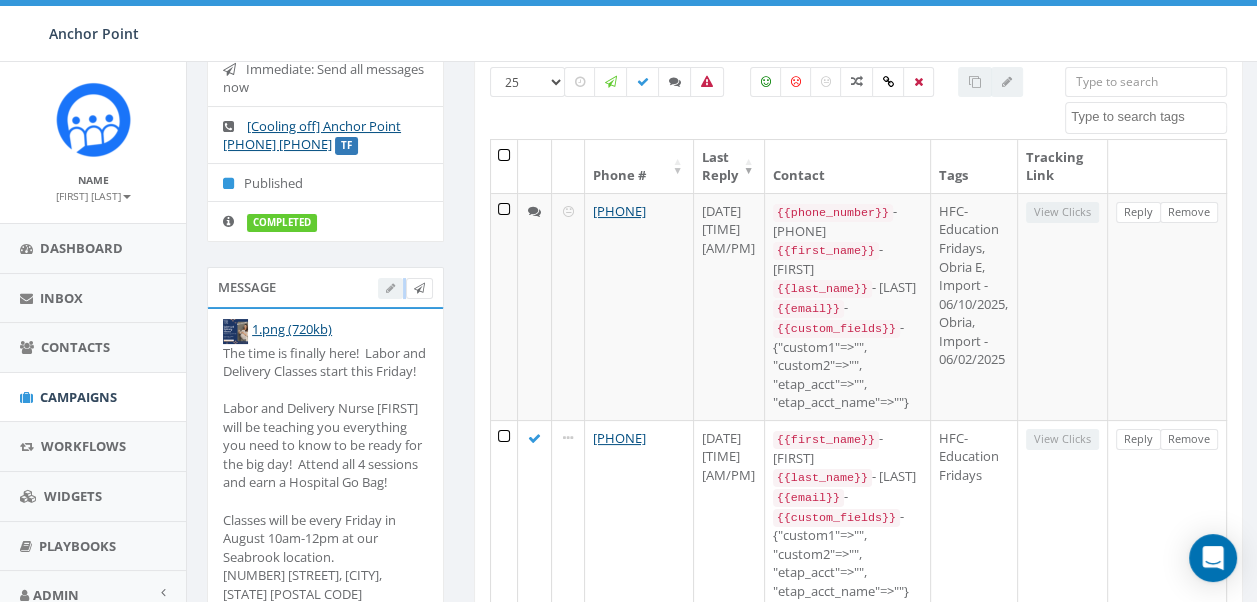 click at bounding box center [405, 288] 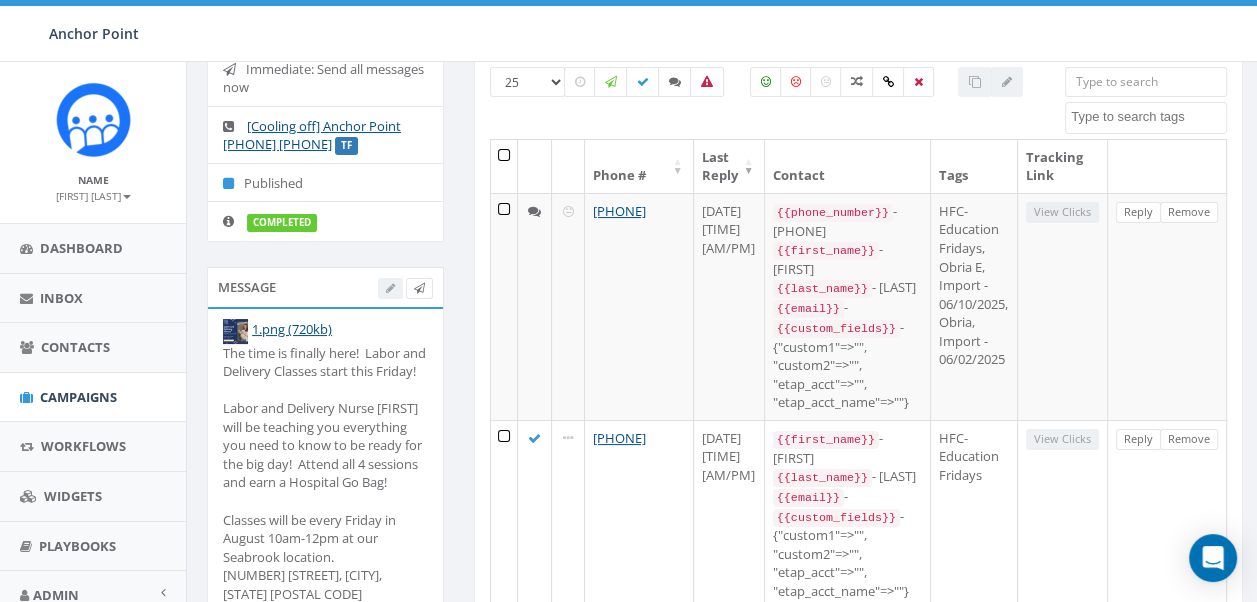 click on "The time is finally here!  Labor and Delivery Classes start this Friday!
Labor and Delivery Nurse [LAST] will be teaching you everything you need to know to be ready for the big day!  Attend all 4 sessions and earn a Hospital Go Bag!
Classes will be every Friday in August 10am-12pm at our Seabrook location.
[NUMBER] [STREET], [CITY], [STATE] [POSTAL_CODE]
Reply "C" to RSVP.
Reply STOP to unsubscribe." at bounding box center [325, 520] 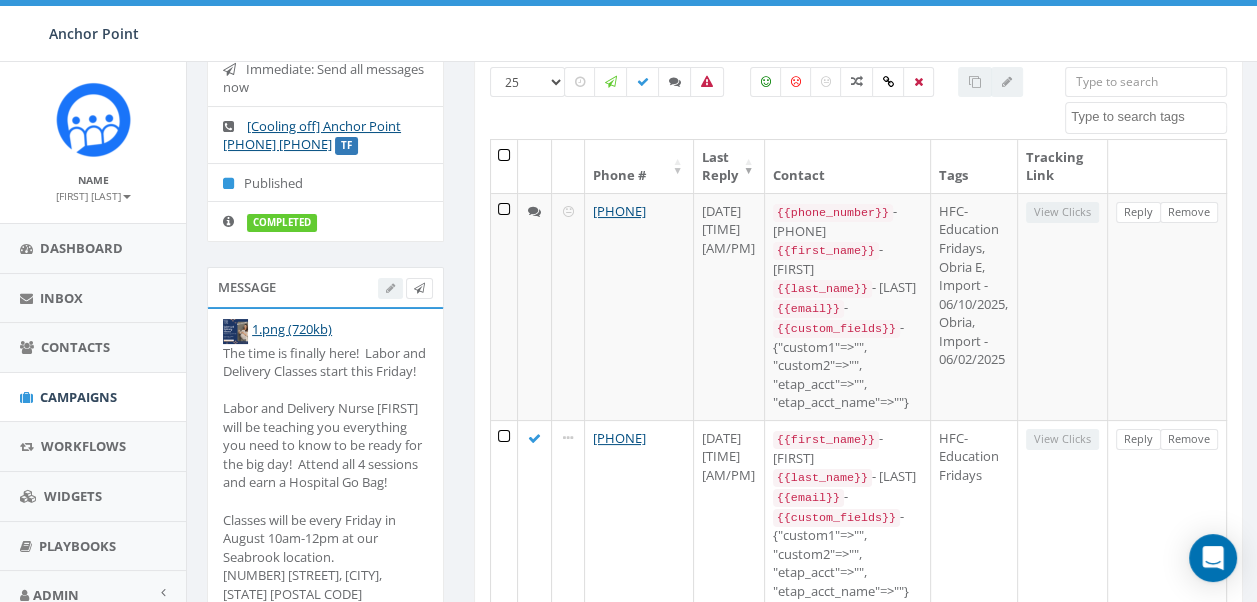 click on "The time is finally here!  Labor and Delivery Classes start this Friday!
Labor and Delivery Nurse [PERSON] will be teaching you everything you need to know to be ready for the big day!  Attend all 4 sessions and earn a Hospital Go Bag!
Classes will be every Friday in August 10am-12pm at our Seabrook location.
[NUMBER] [STREET], [CITY], [STATE] [POSTAL_CODE]
Reply "C" to RSVP.
Reply STOP to unsubscribe." at bounding box center (325, 520) 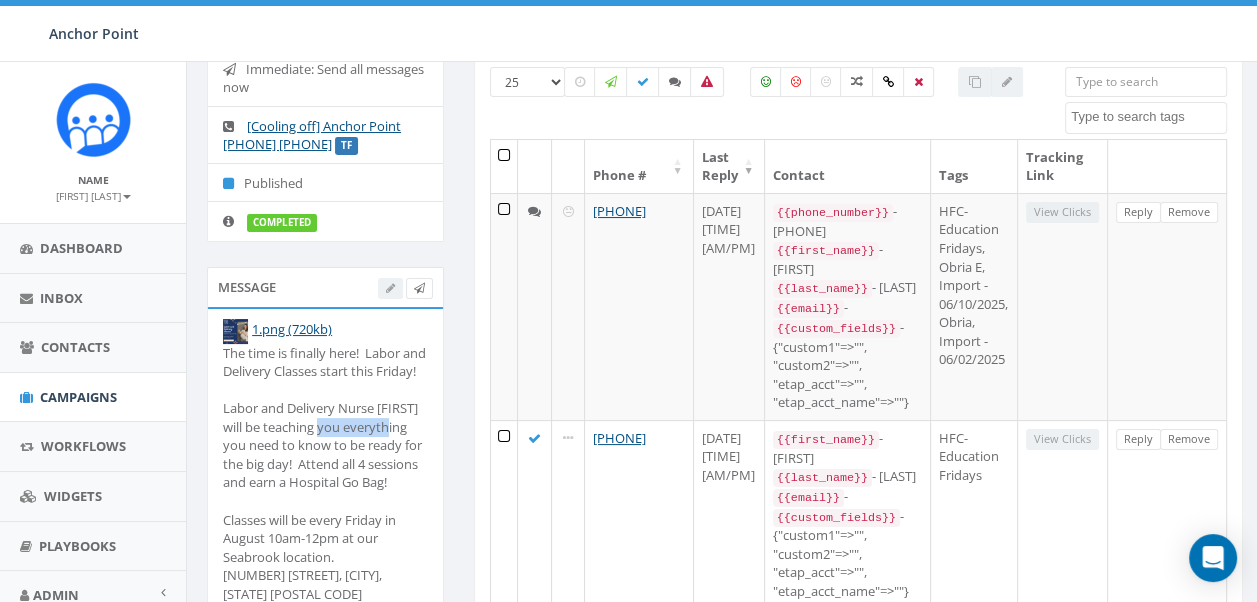click on "The time is finally here!  Labor and Delivery Classes start this Friday!
Labor and Delivery Nurse [PERSON] will be teaching you everything you need to know to be ready for the big day!  Attend all 4 sessions and earn a Hospital Go Bag!
Classes will be every Friday in August 10am-12pm at our Seabrook location.
[NUMBER] [STREET], [CITY], [STATE] [POSTAL_CODE]
Reply "C" to RSVP.
Reply STOP to unsubscribe." at bounding box center [325, 520] 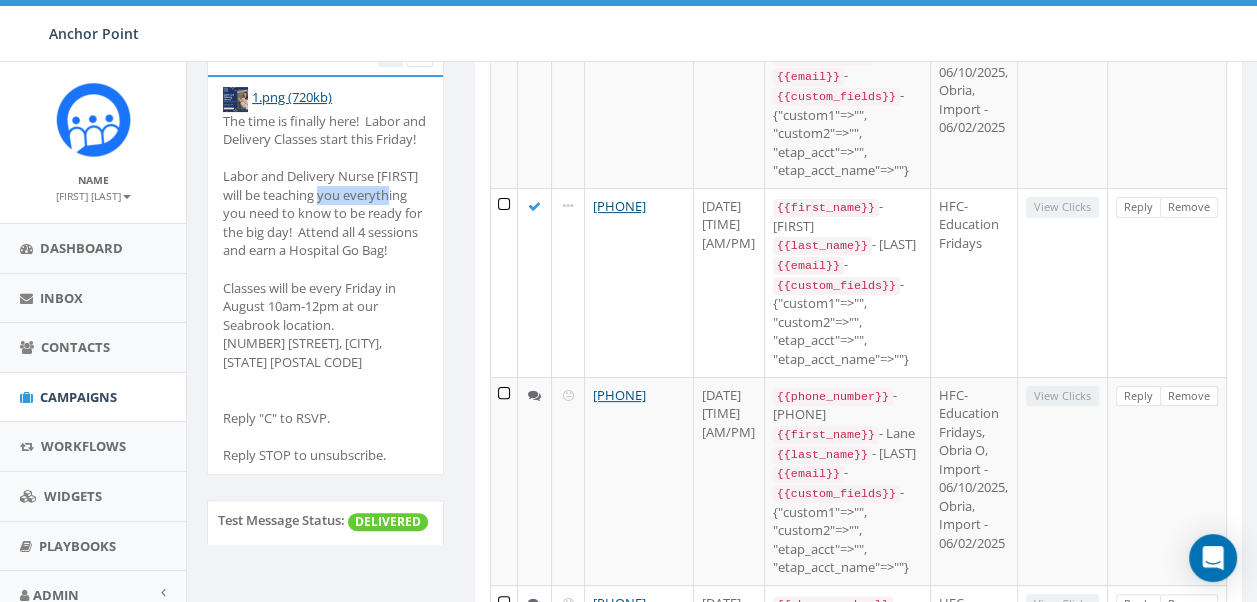scroll, scrollTop: 396, scrollLeft: 0, axis: vertical 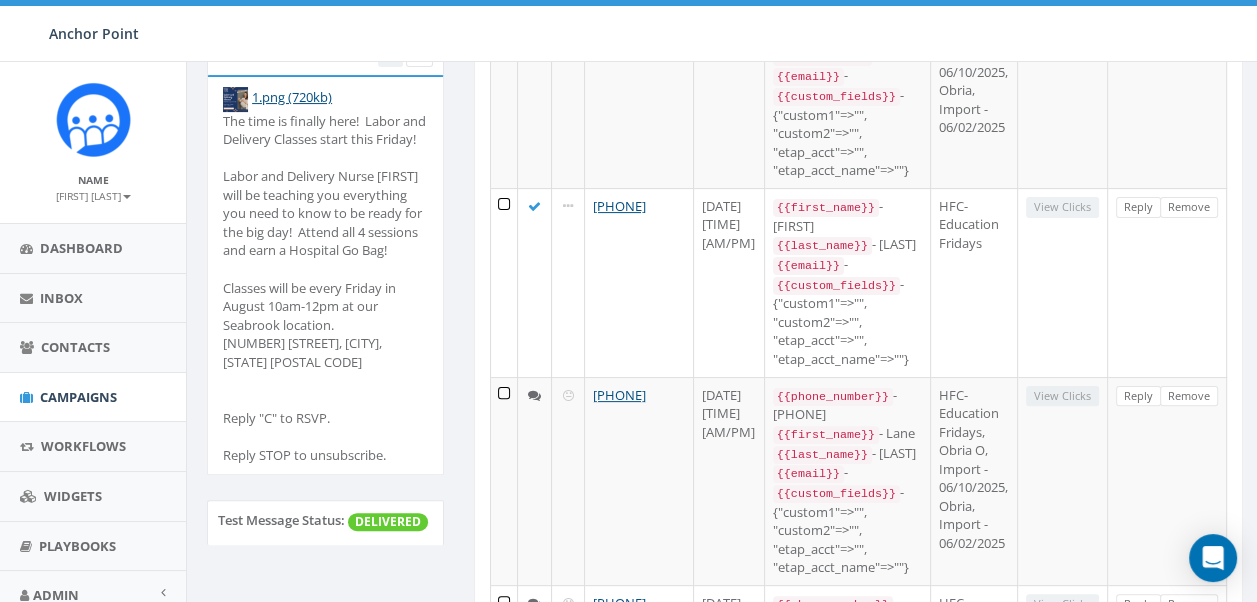 click on "The time is finally here!  Labor and Delivery Classes start this Friday!
Labor and Delivery Nurse [PERSON] will be teaching you everything you need to know to be ready for the big day!  Attend all 4 sessions and earn a Hospital Go Bag!
Classes will be every Friday in August 10am-12pm at our Seabrook location.
[NUMBER] [STREET], [CITY], [STATE] [POSTAL_CODE]
Reply "C" to RSVP.
Reply STOP to unsubscribe." at bounding box center (325, 288) 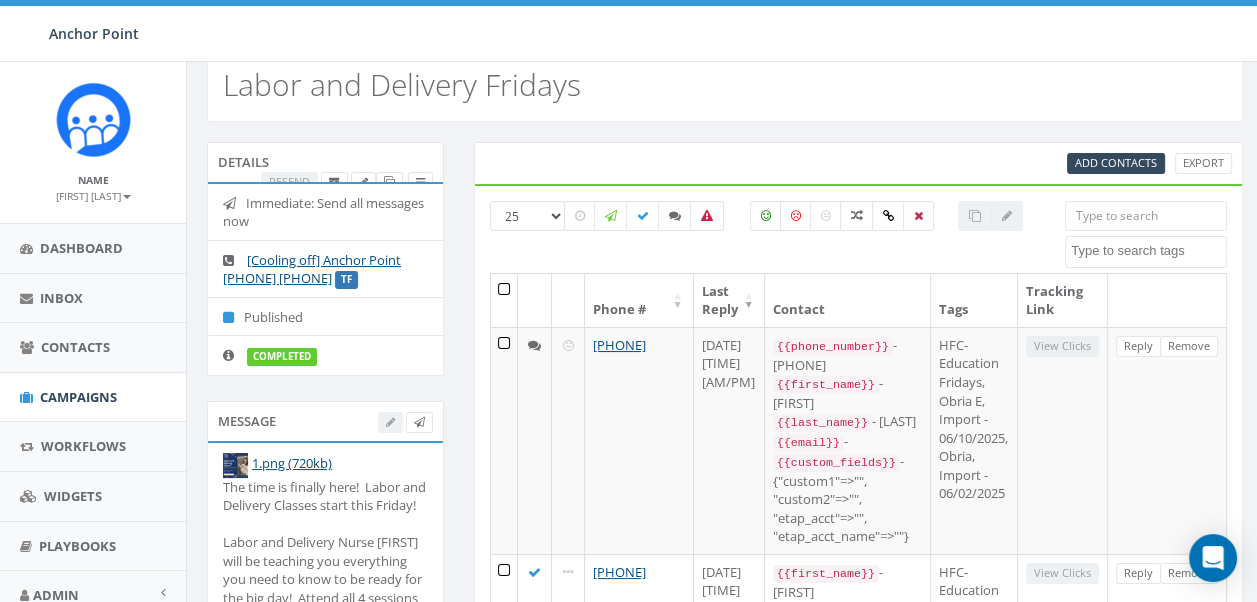 scroll, scrollTop: 0, scrollLeft: 0, axis: both 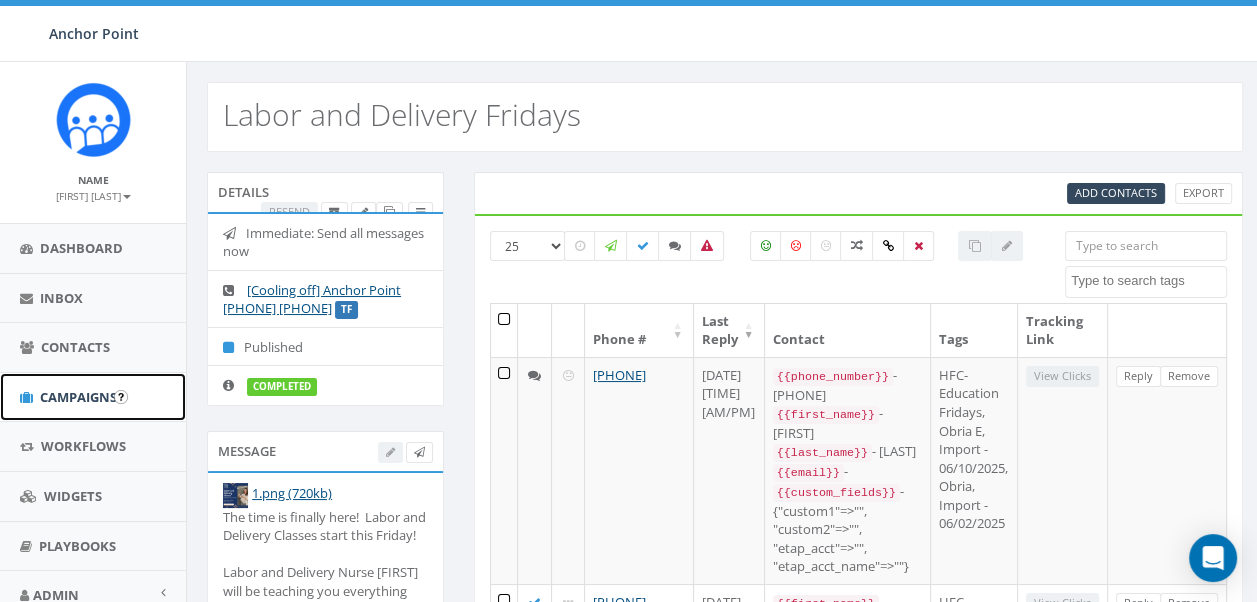 click on "Campaigns" at bounding box center (93, 397) 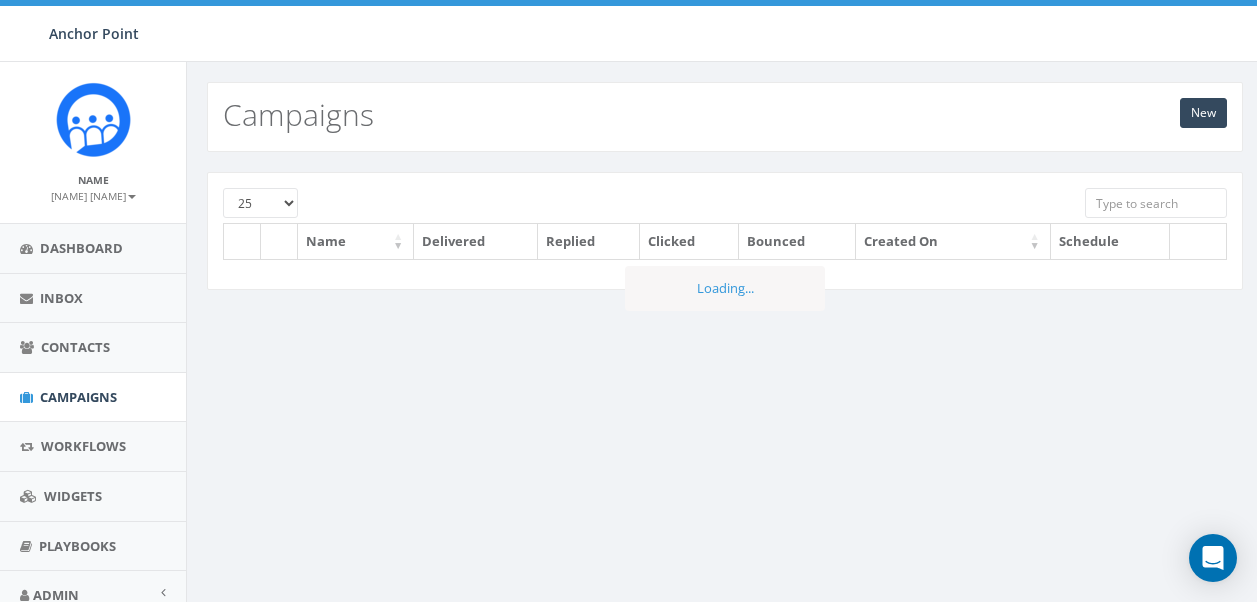 scroll, scrollTop: 0, scrollLeft: 0, axis: both 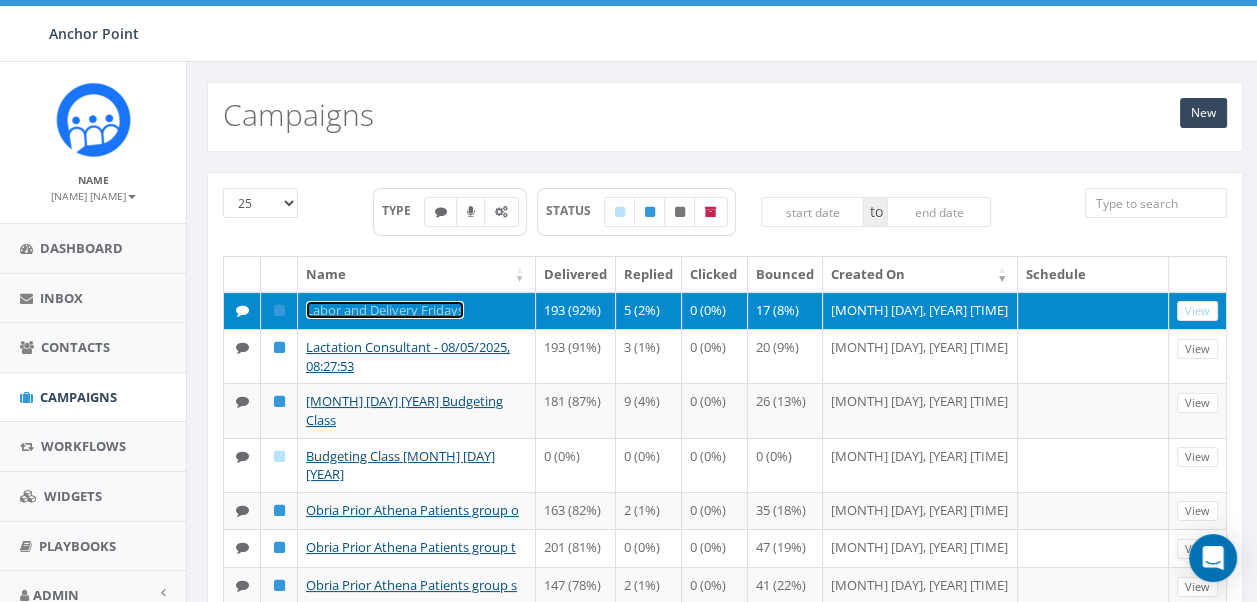 click on "Labor and Delivery Fridays" at bounding box center (385, 310) 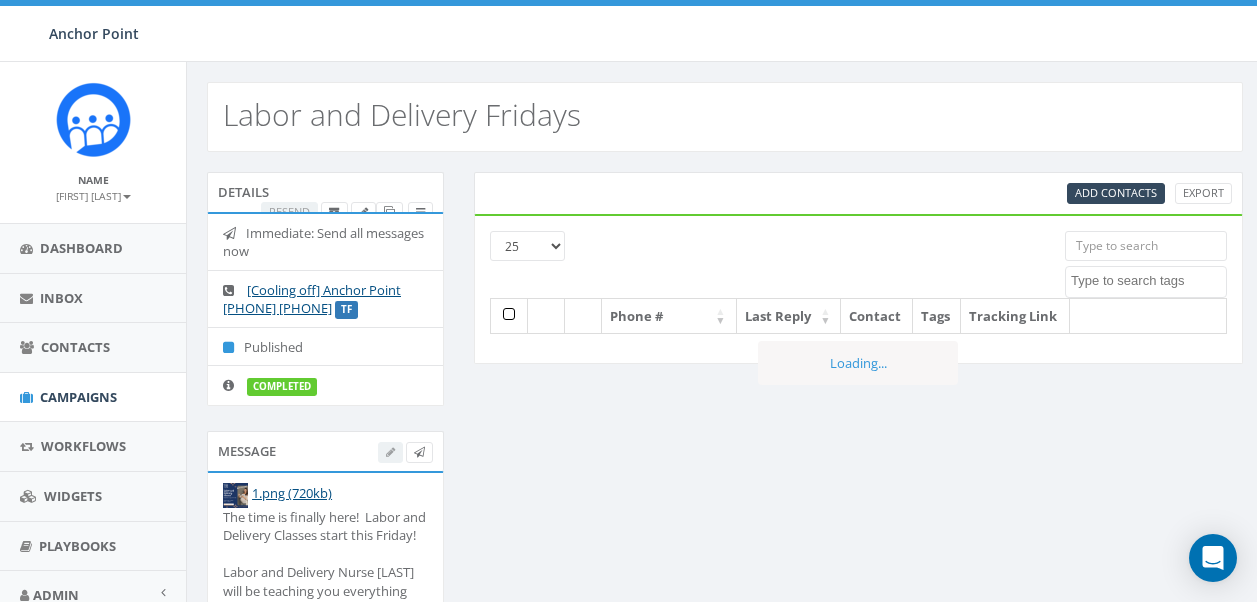 select 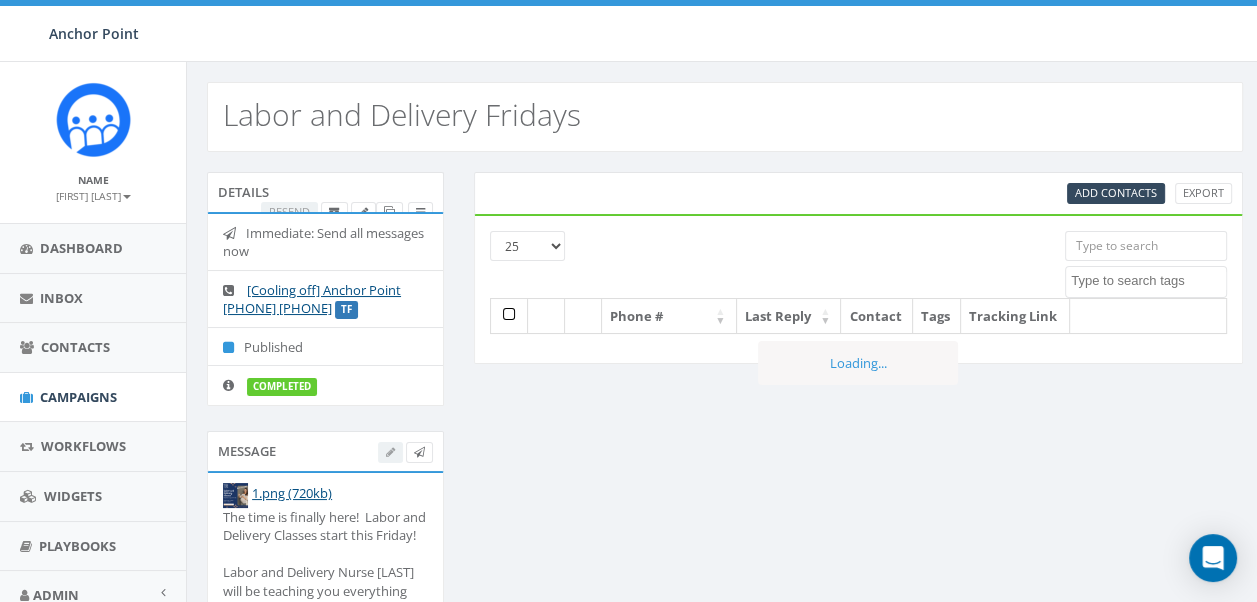 scroll, scrollTop: 0, scrollLeft: 0, axis: both 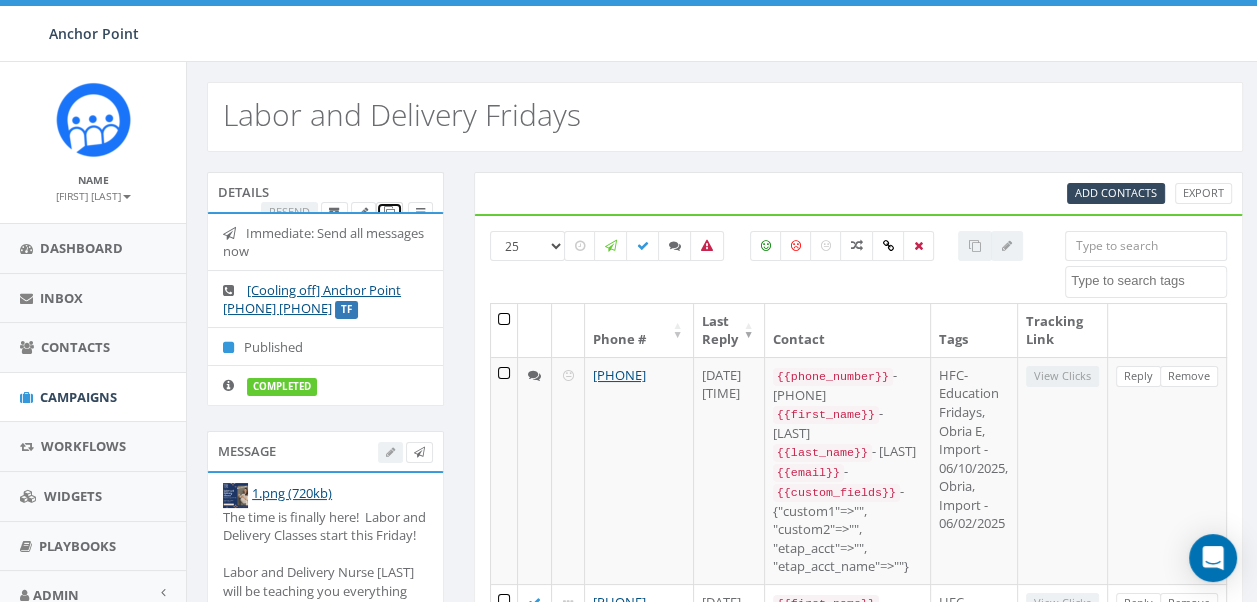 click at bounding box center (389, 212) 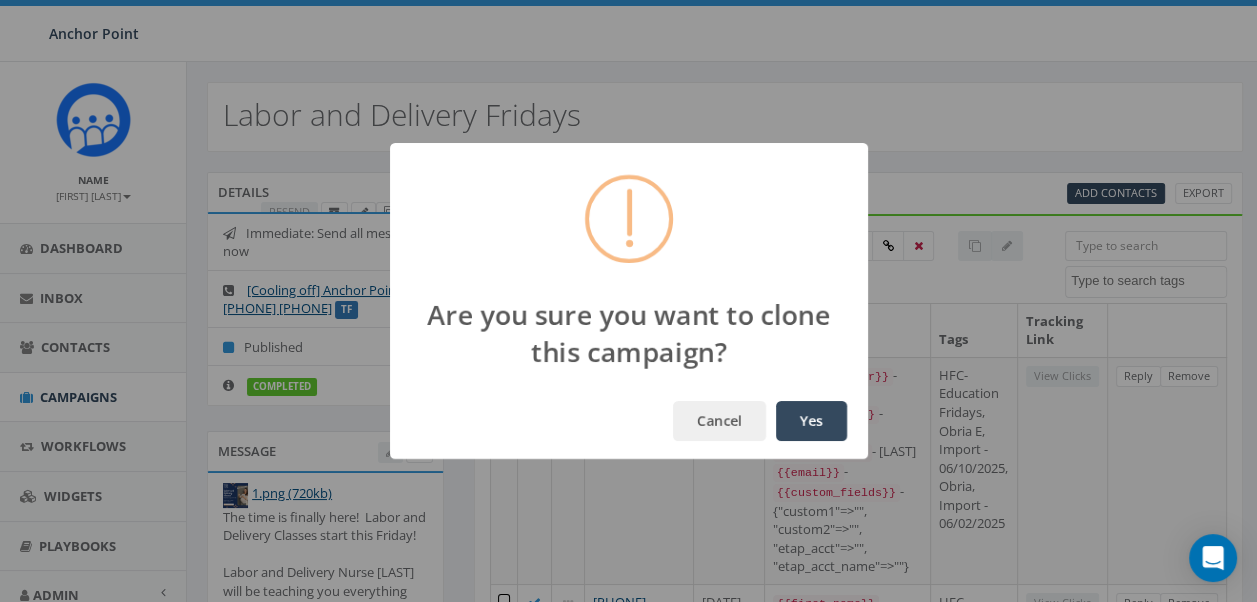 click on "Yes" at bounding box center [811, 421] 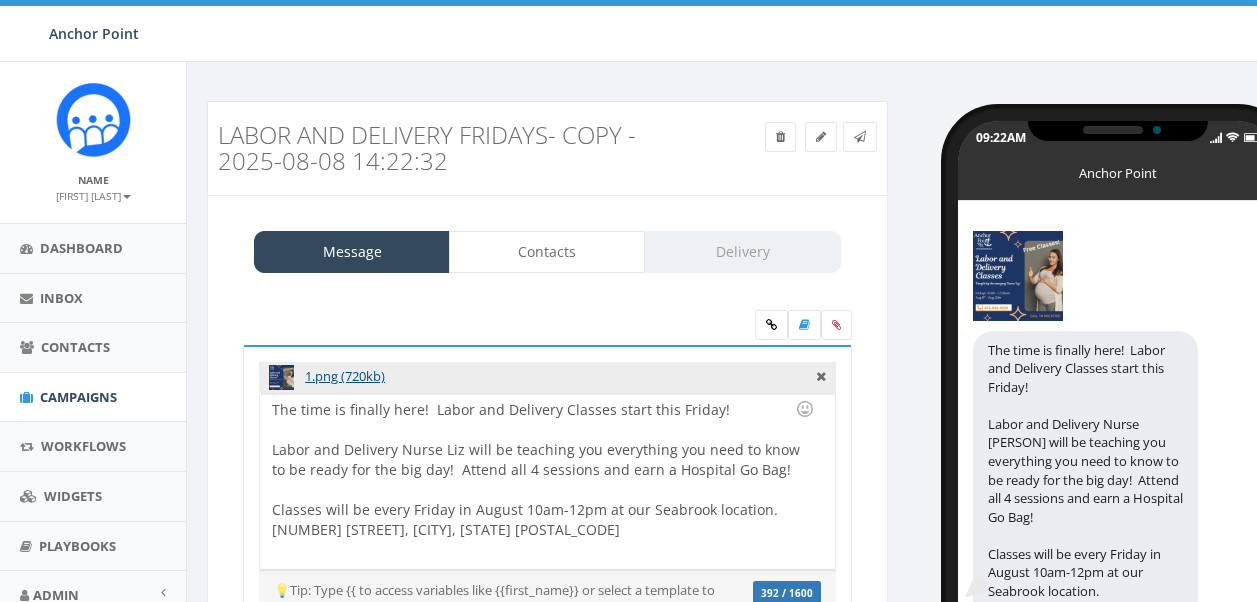 scroll, scrollTop: 0, scrollLeft: 0, axis: both 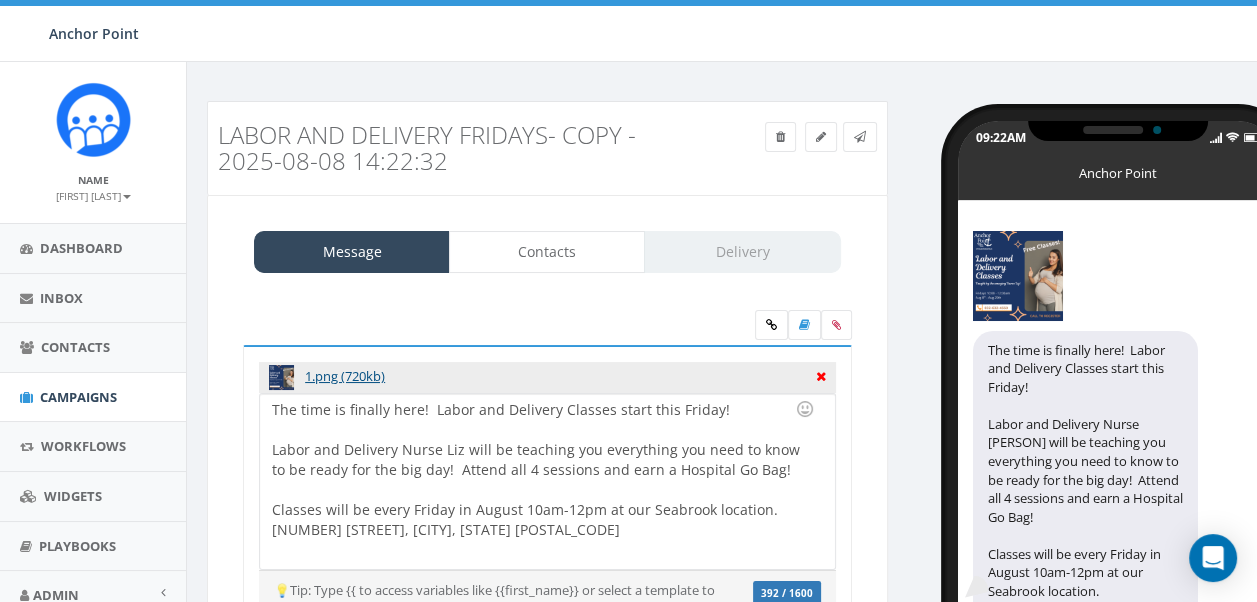 click at bounding box center (821, 374) 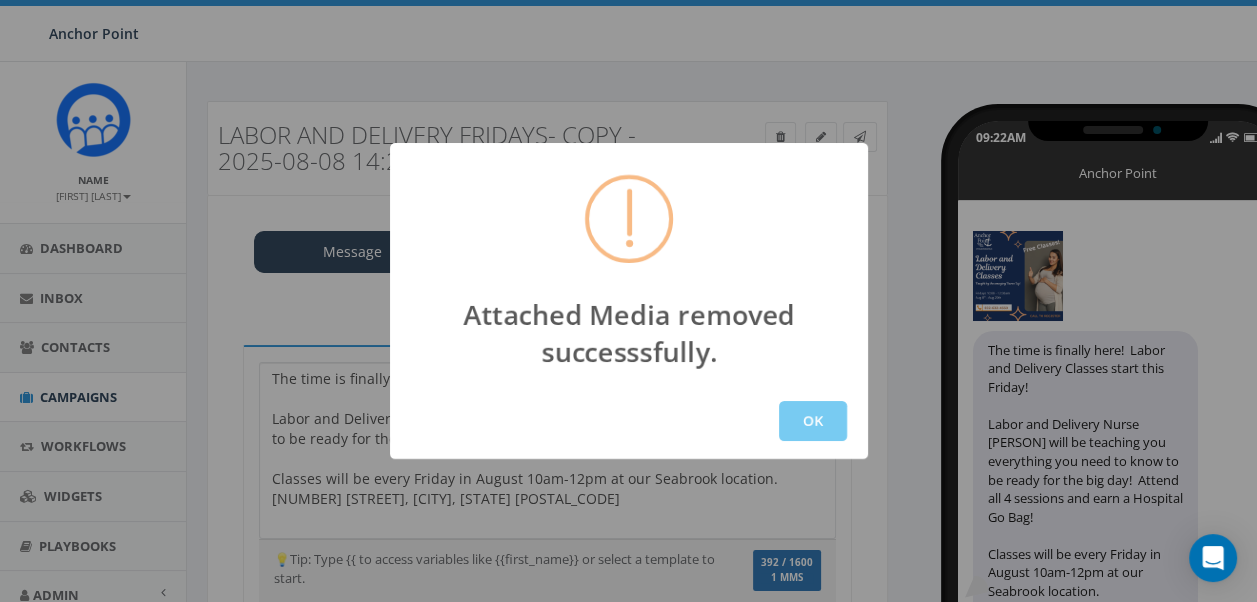 click on "OK" at bounding box center [813, 421] 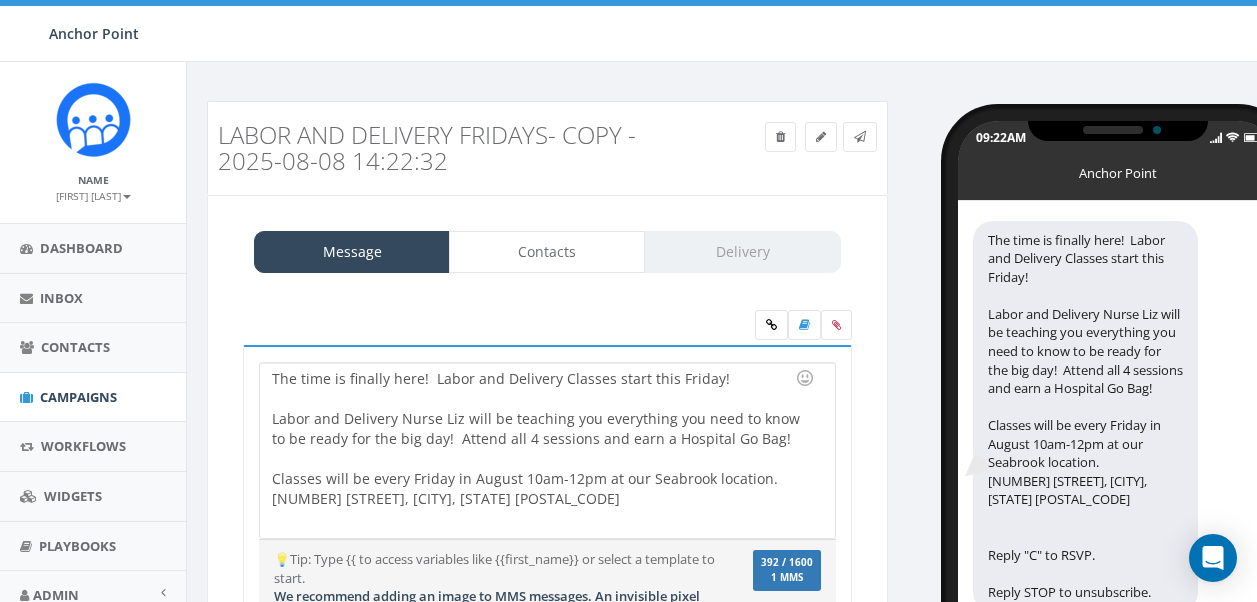 scroll, scrollTop: 0, scrollLeft: 0, axis: both 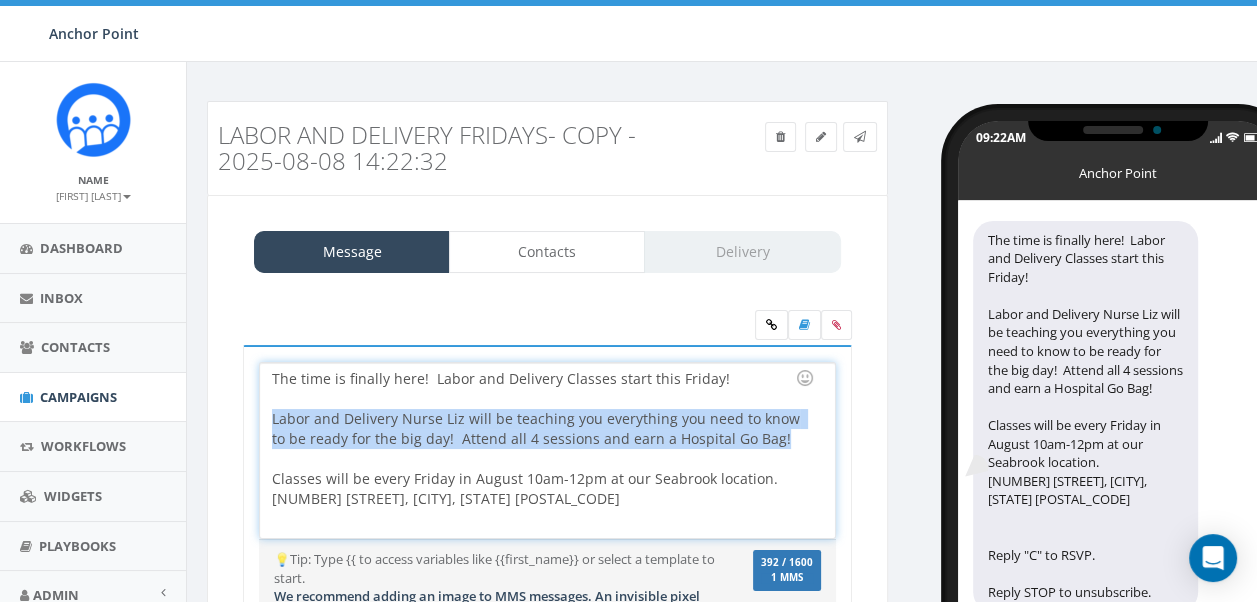 drag, startPoint x: 776, startPoint y: 445, endPoint x: 264, endPoint y: 418, distance: 512.7114 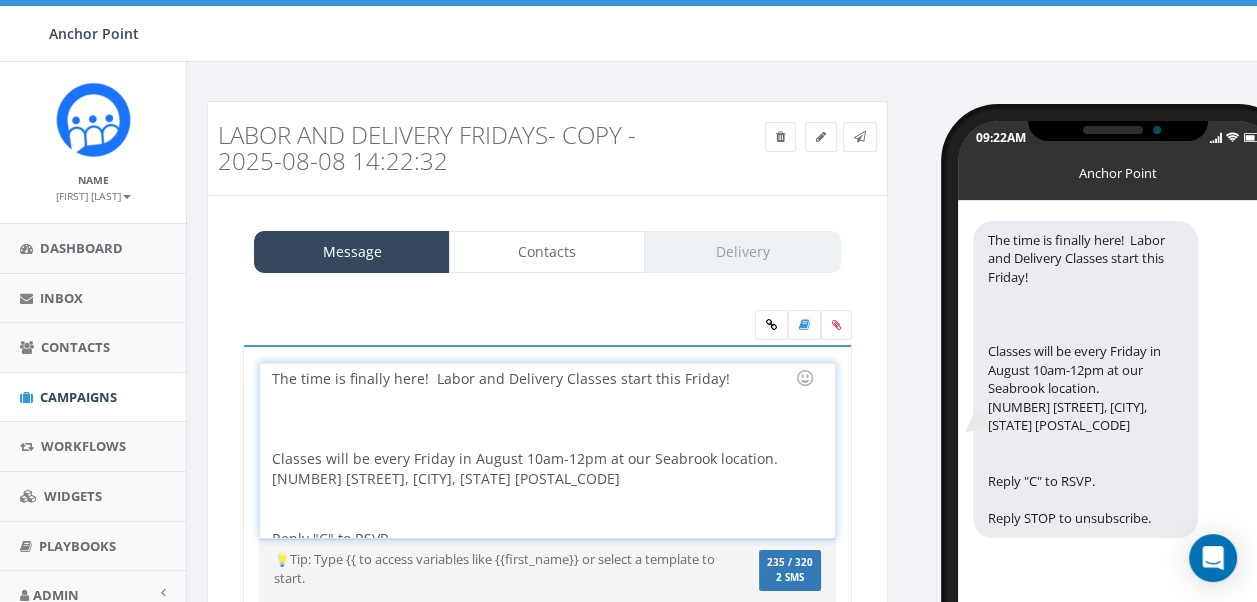 click on "The time is finally here!  Labor and Delivery Classes start this Friday!  Classes will be every Friday in August 10am-12pm at our Seabrook location.  1905 Capri Ln, Seabrook, TX 77586 Reply "C" to RSVP." at bounding box center (547, 450) 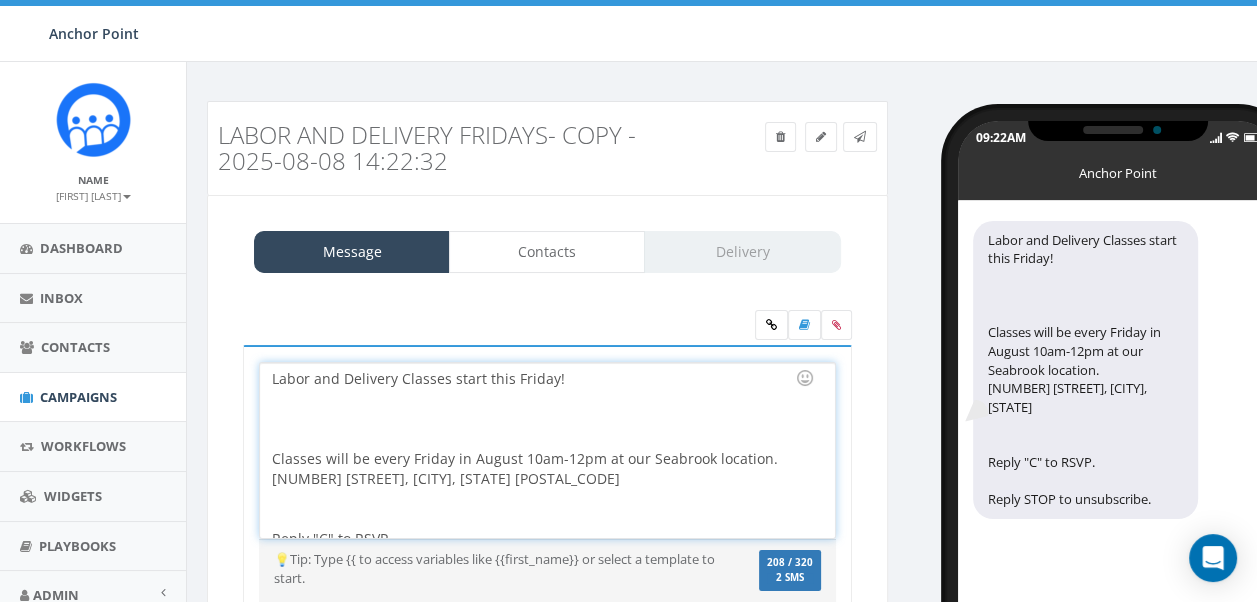 click on "Labor and Delivery Classes start this Friday!  Classes will be every Friday in August 10am-12pm at our Seabrook location.  1905 Capri Ln, Seabrook, TX 77586 Reply "C" to RSVP." at bounding box center [547, 450] 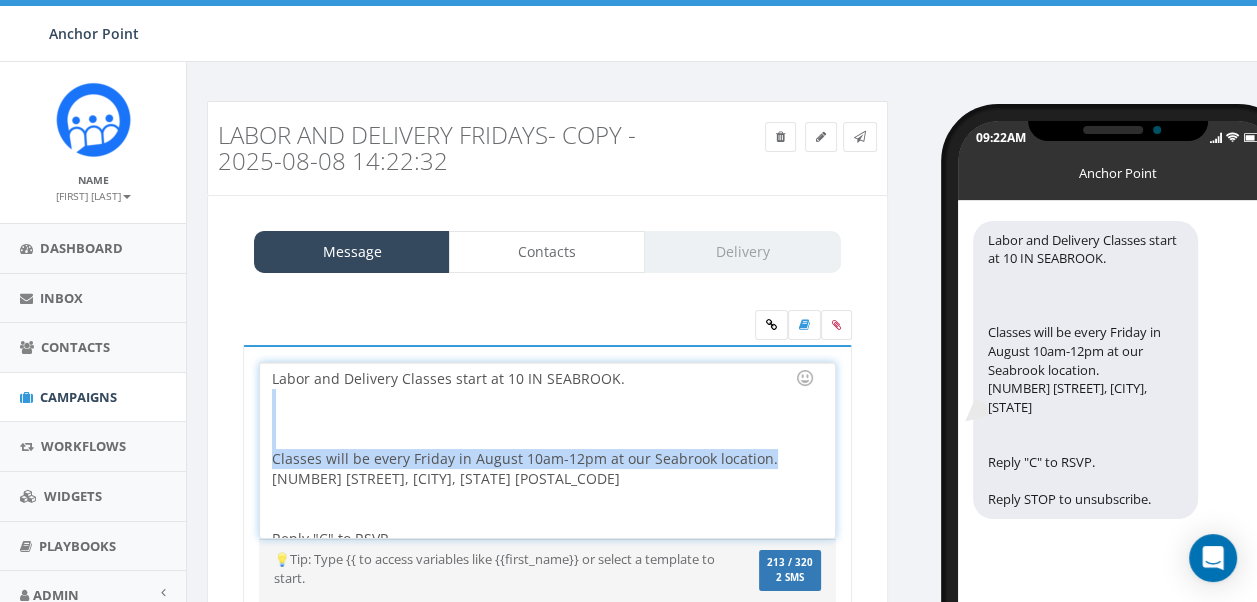 drag, startPoint x: 761, startPoint y: 455, endPoint x: 412, endPoint y: 418, distance: 350.95584 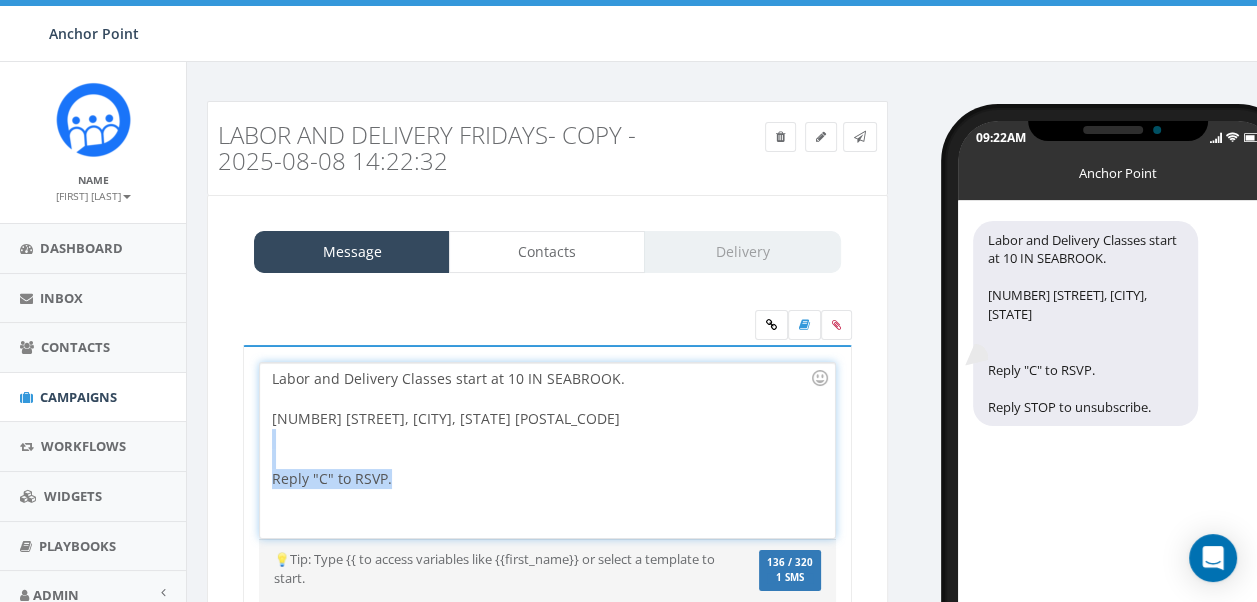 drag, startPoint x: 410, startPoint y: 482, endPoint x: 252, endPoint y: 464, distance: 159.02202 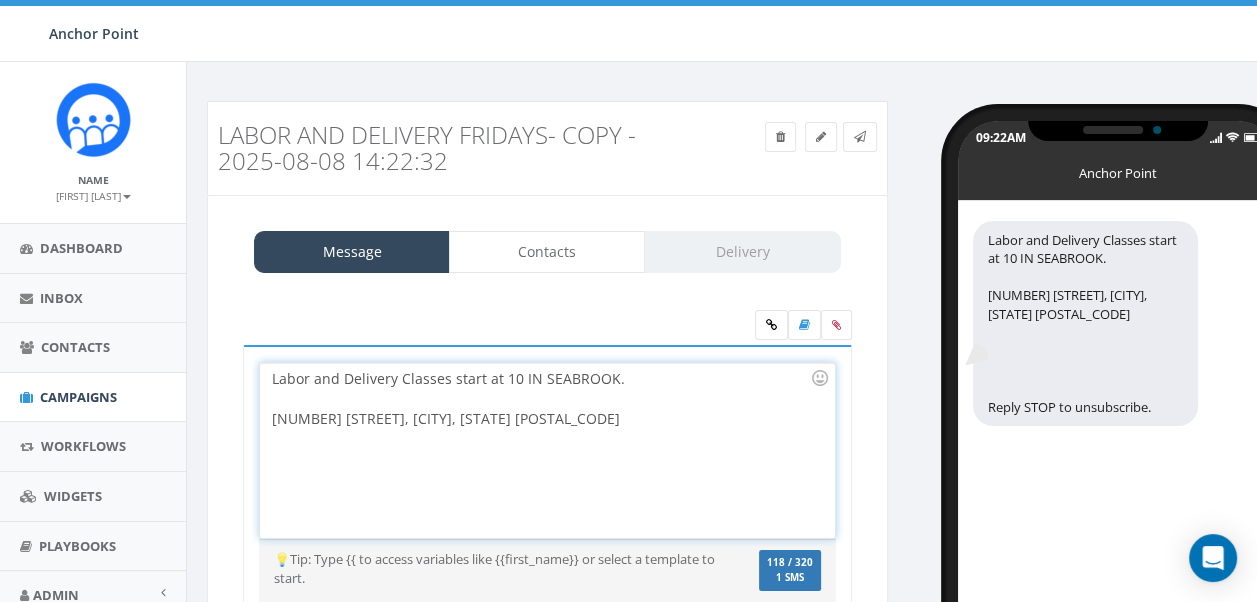 click on "The time is finally here!  Labor and Delivery Classes start this Friday!
Labor and Delivery Nurse Liz will be teaching you everything you need to know to be ready for the big day!  Attend all 4 sessions and earn a Hospital Go Bag!
Classes will be every Friday in August 10am-12pm at our Seabrook location.
1905 Capri Ln, Seabrook, TX 77586
Reply "C" to RSVP.
Reply STOP to unsubscribe. Labor and Delivery Classes start at 10 IN SEABROOK.   1905 Capri Ln, Seabrook, TX 77586 Recent Smileys & People Animals & Nature Food & Drink Activity Travel & Places Objects Symbols Flags Diversity Diversity Diversity Diversity Diversity 💡Tip: Type {{ to access variables like {{first_name}} or select a template to start. We recommend adding an image to MMS messages. An invisible pixel may be attached to improve delivery. 118 / 320 1 SMS SMS" at bounding box center [547, 483] 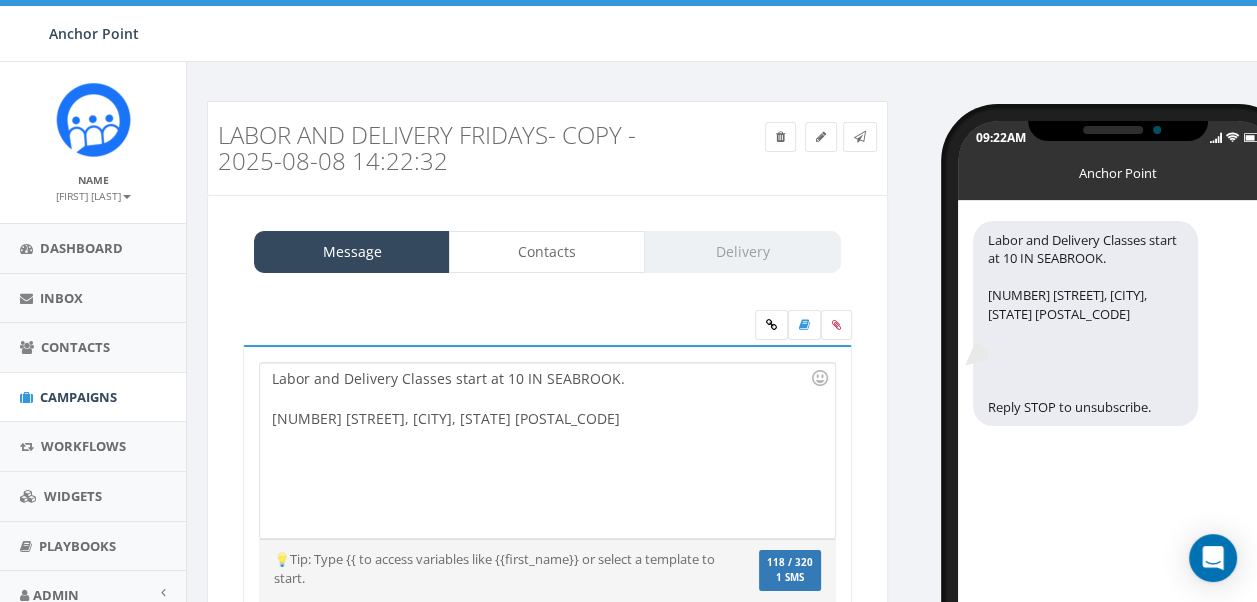 click at bounding box center [541, 449] 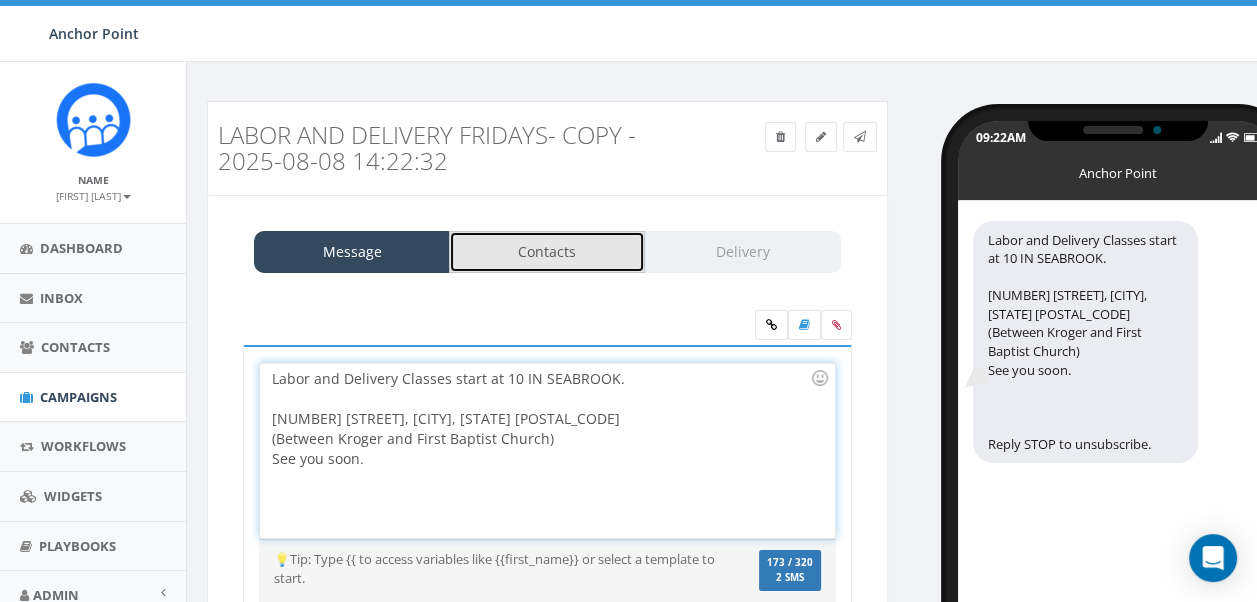 click on "Contacts" at bounding box center (547, 252) 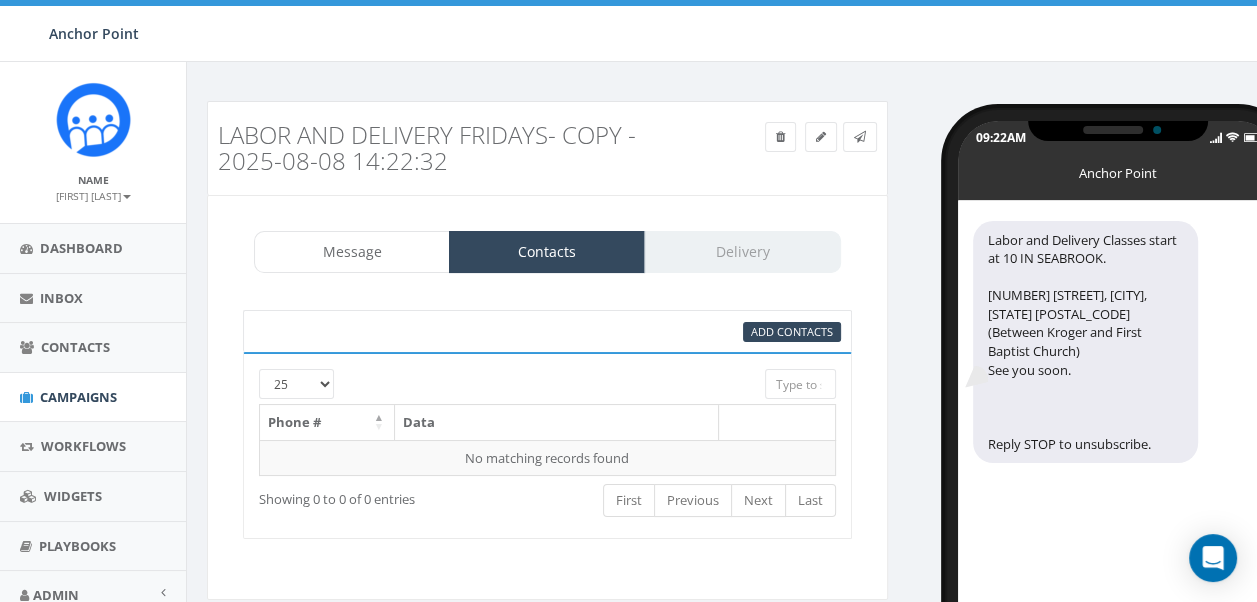click at bounding box center [522, 378] 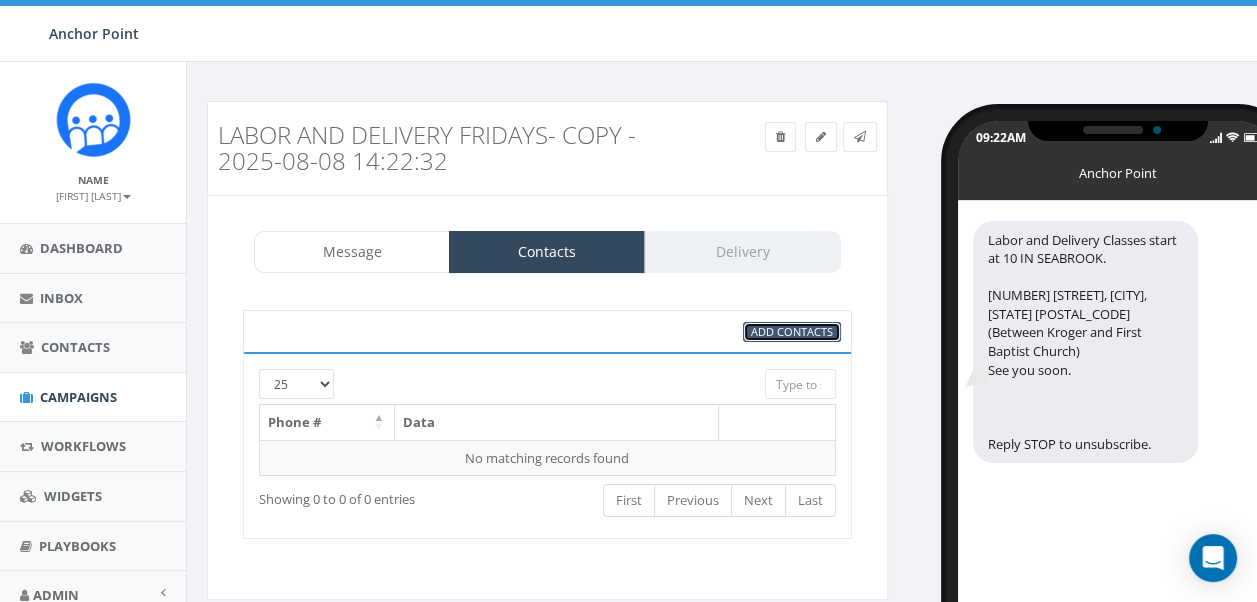 click on "Add Contacts" at bounding box center [792, 331] 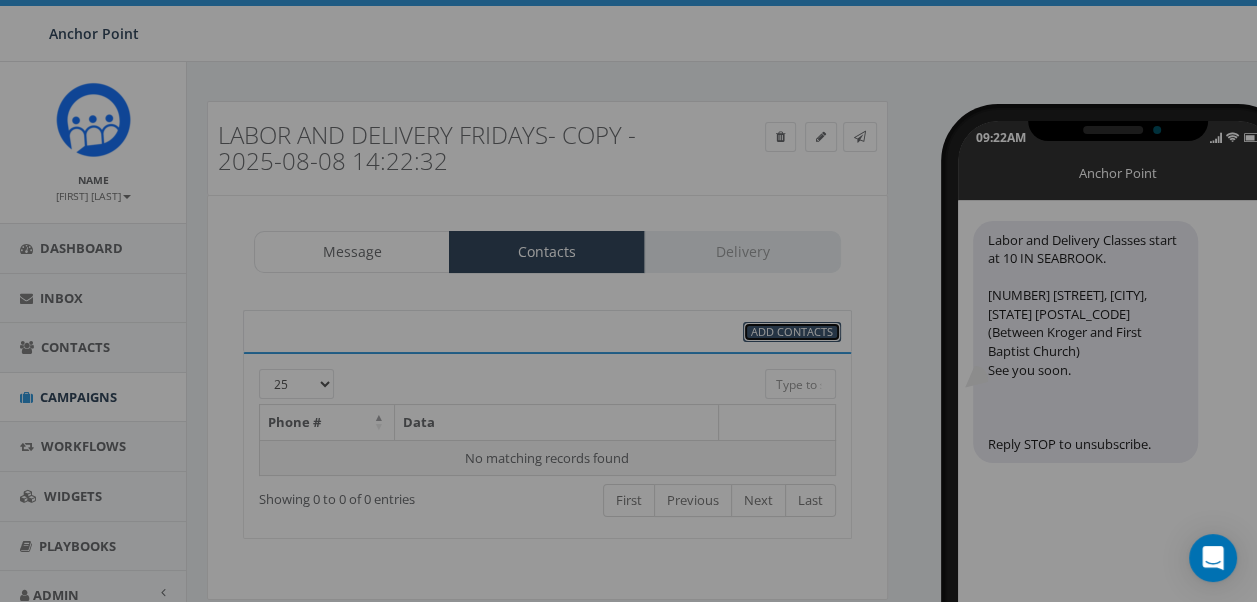 select 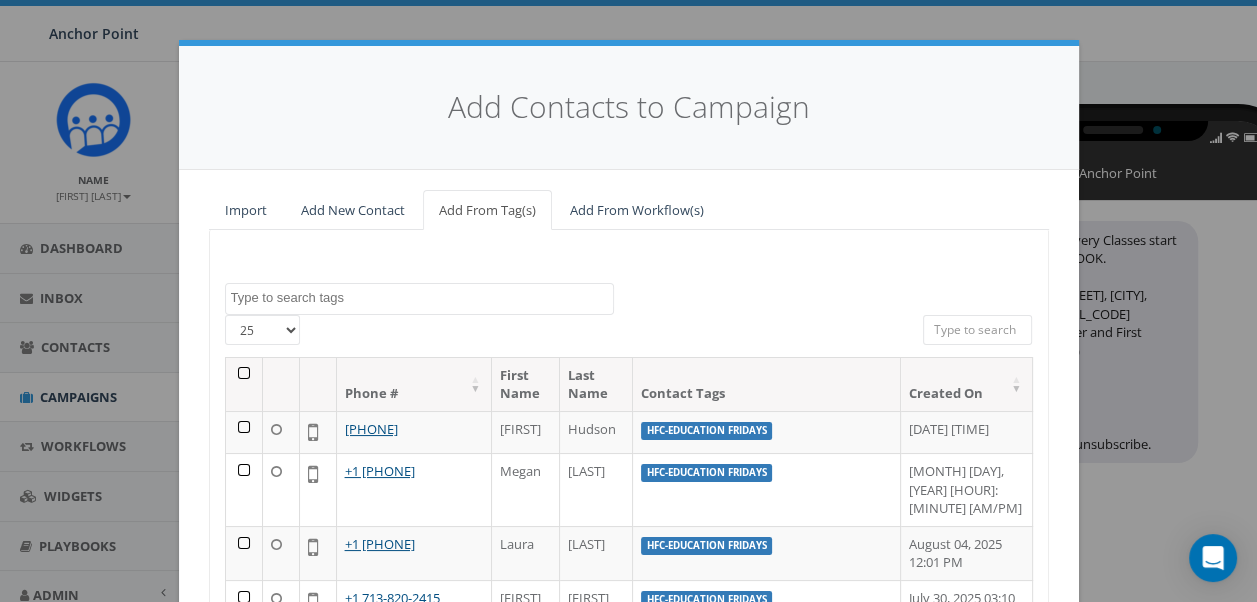 click at bounding box center [422, 298] 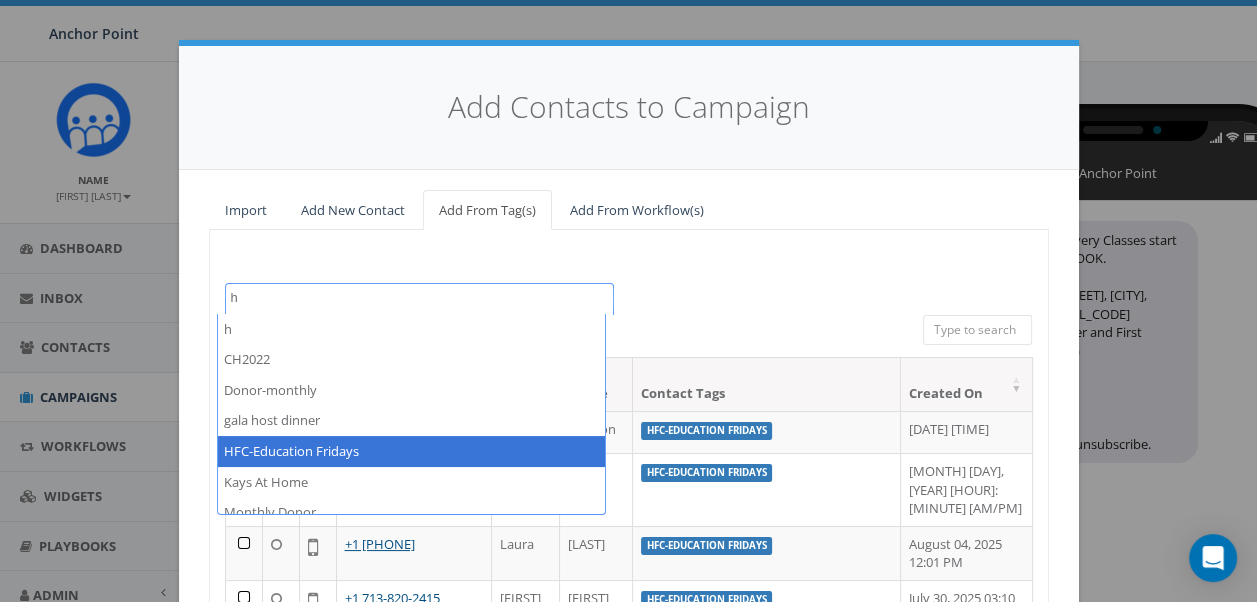 type on "h" 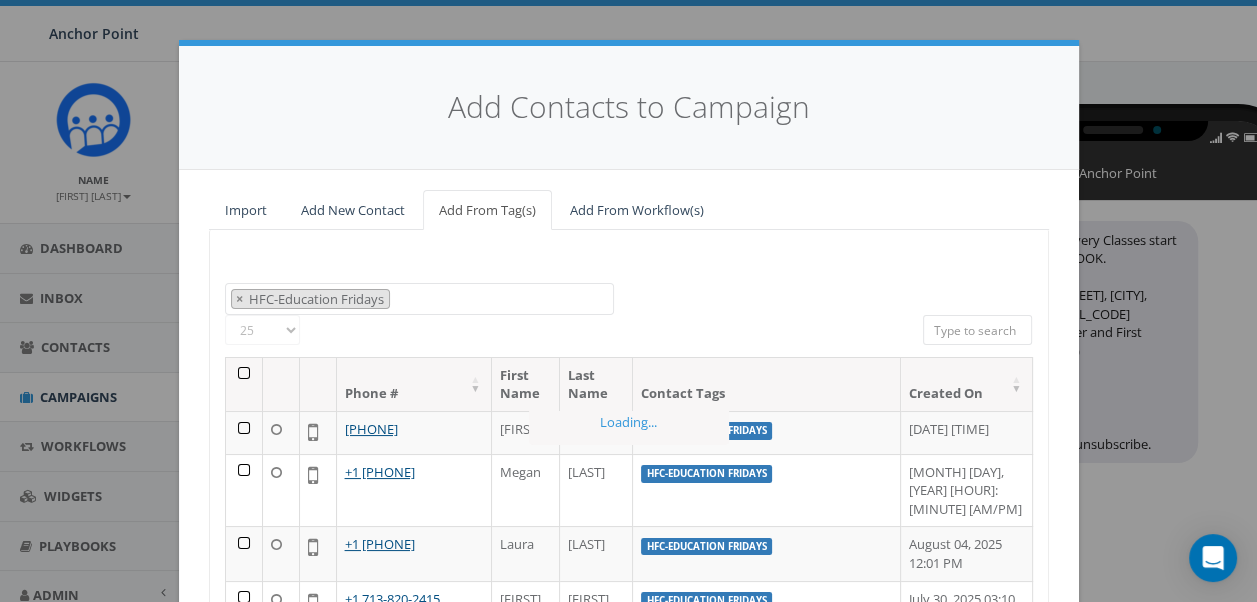scroll, scrollTop: 544, scrollLeft: 0, axis: vertical 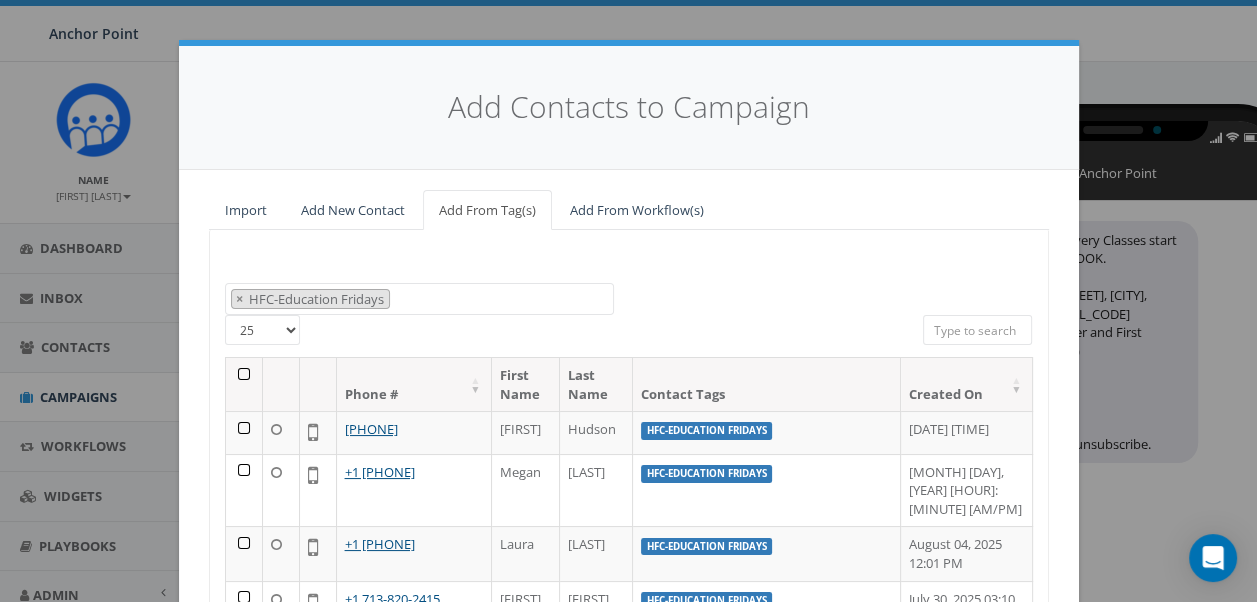 click on "25 50 100" at bounding box center (262, 330) 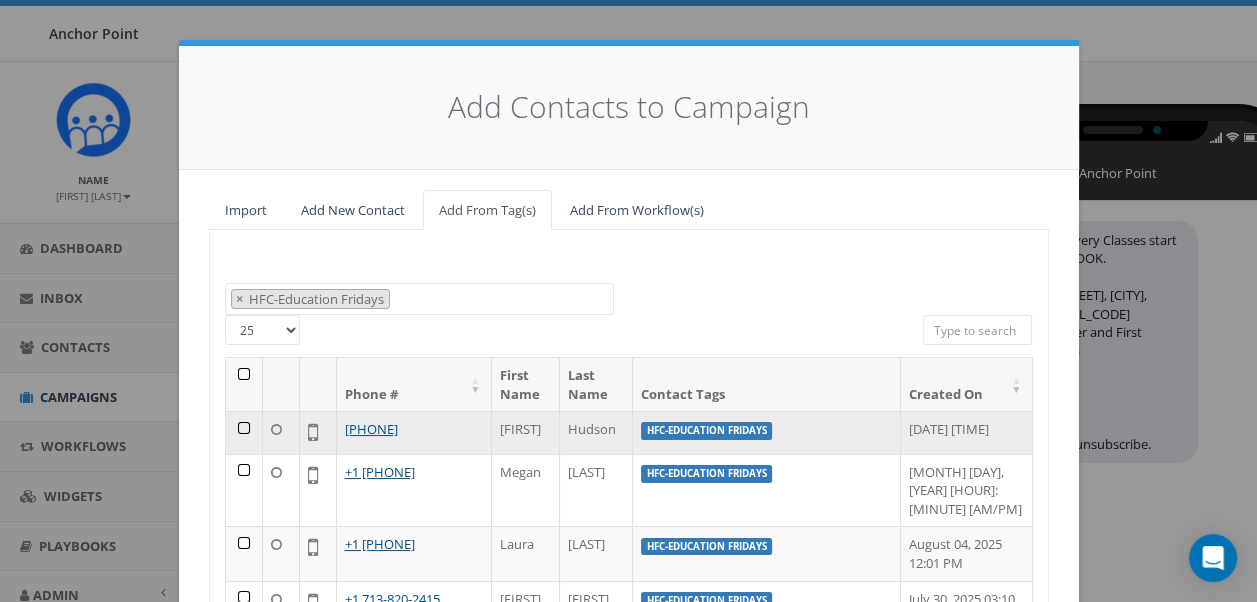 select on "100" 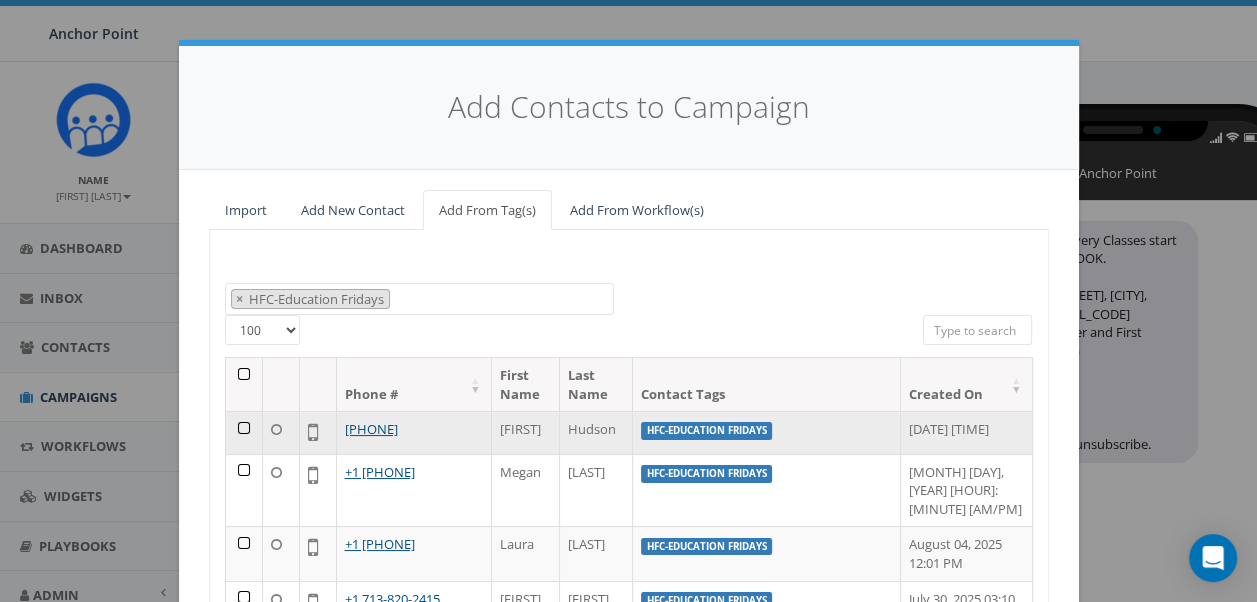 click on "25 50 100" at bounding box center (262, 330) 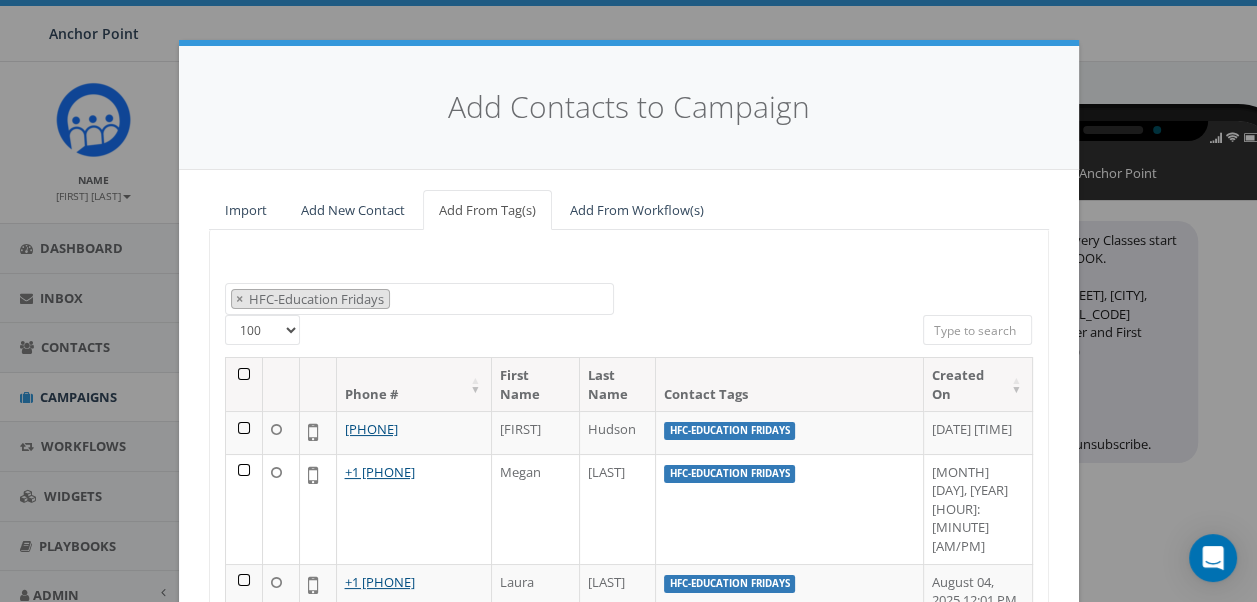 click at bounding box center [244, 384] 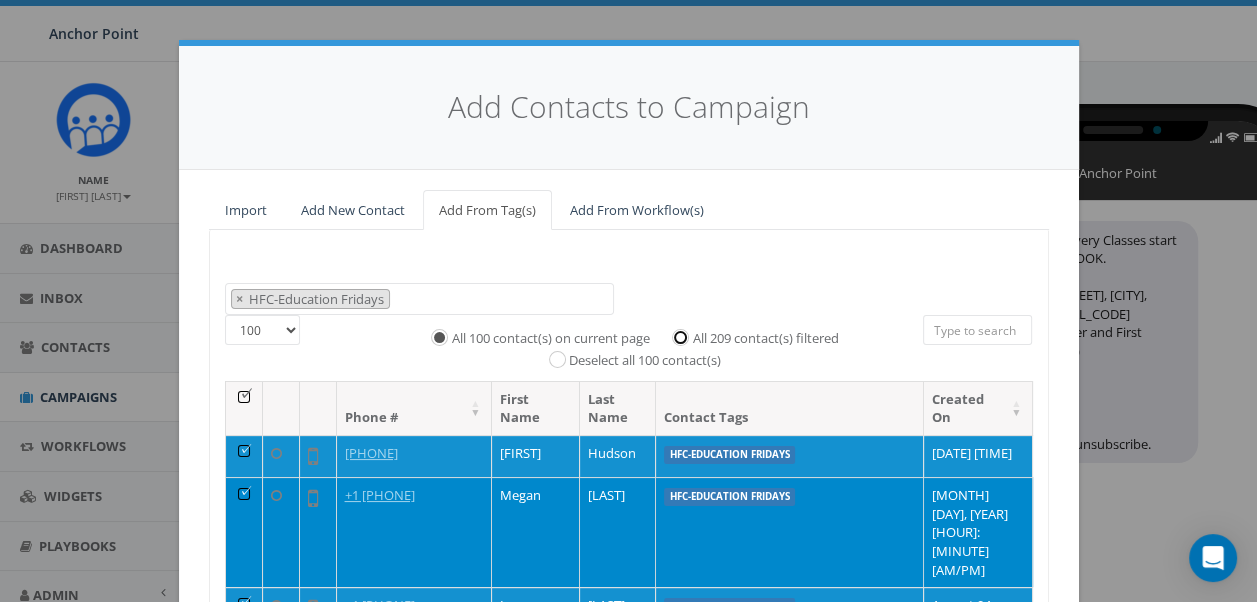 click on "All 209 contact(s) filtered" at bounding box center (685, 335) 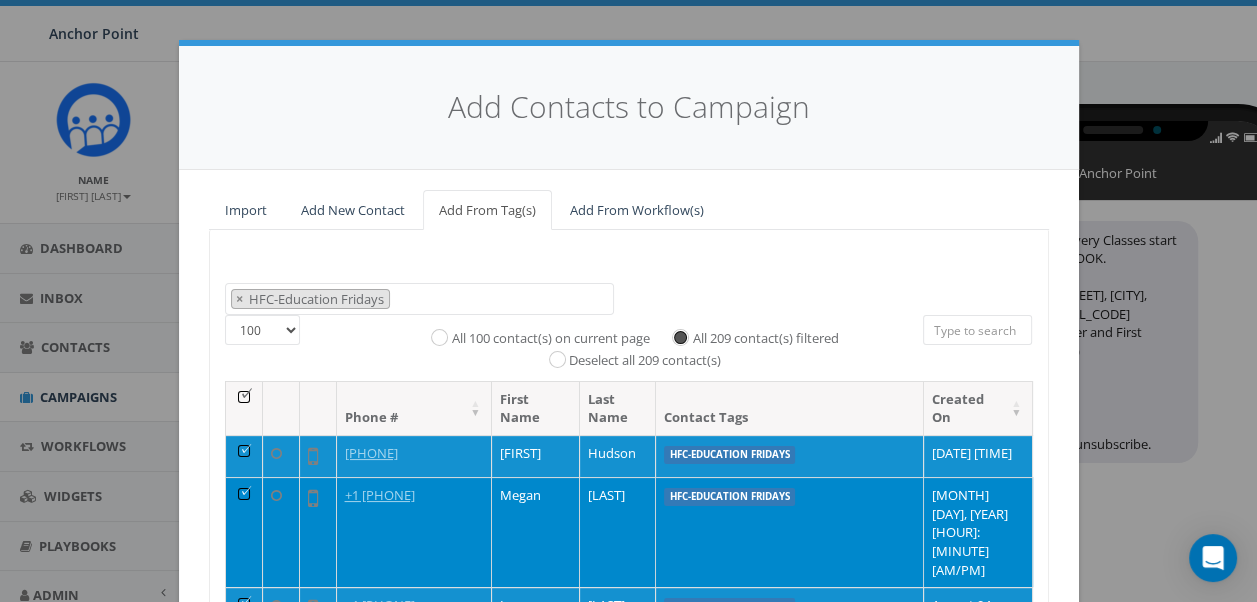 scroll, scrollTop: 304, scrollLeft: 0, axis: vertical 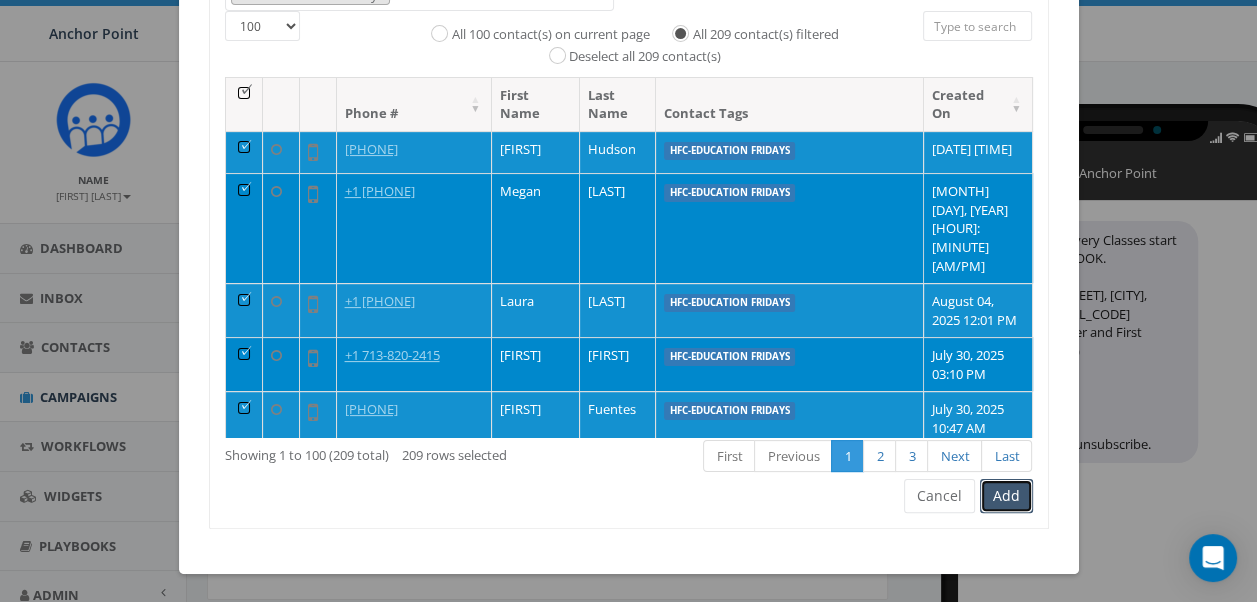 click on "Add" at bounding box center (1006, 496) 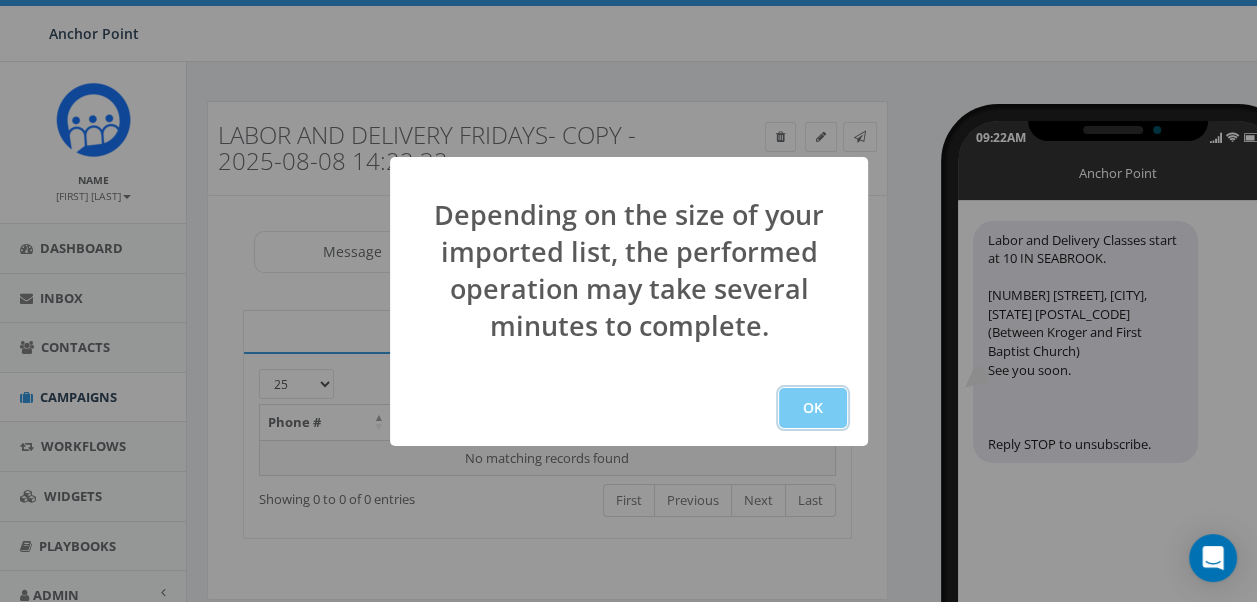 click on "OK" at bounding box center [813, 408] 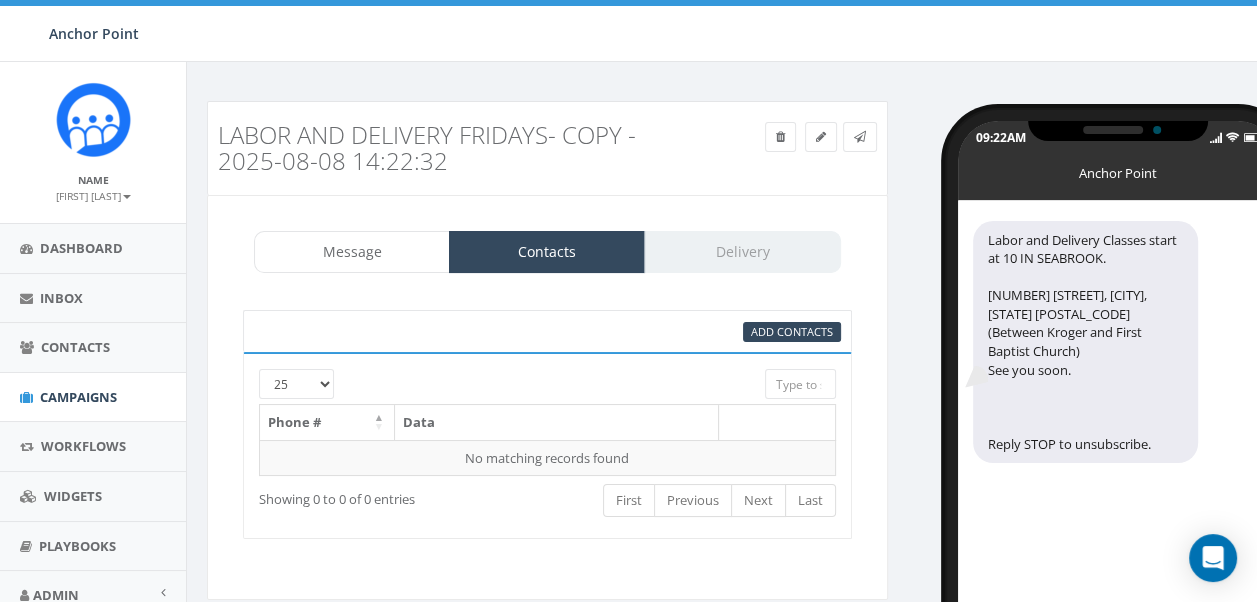 scroll, scrollTop: 121, scrollLeft: 0, axis: vertical 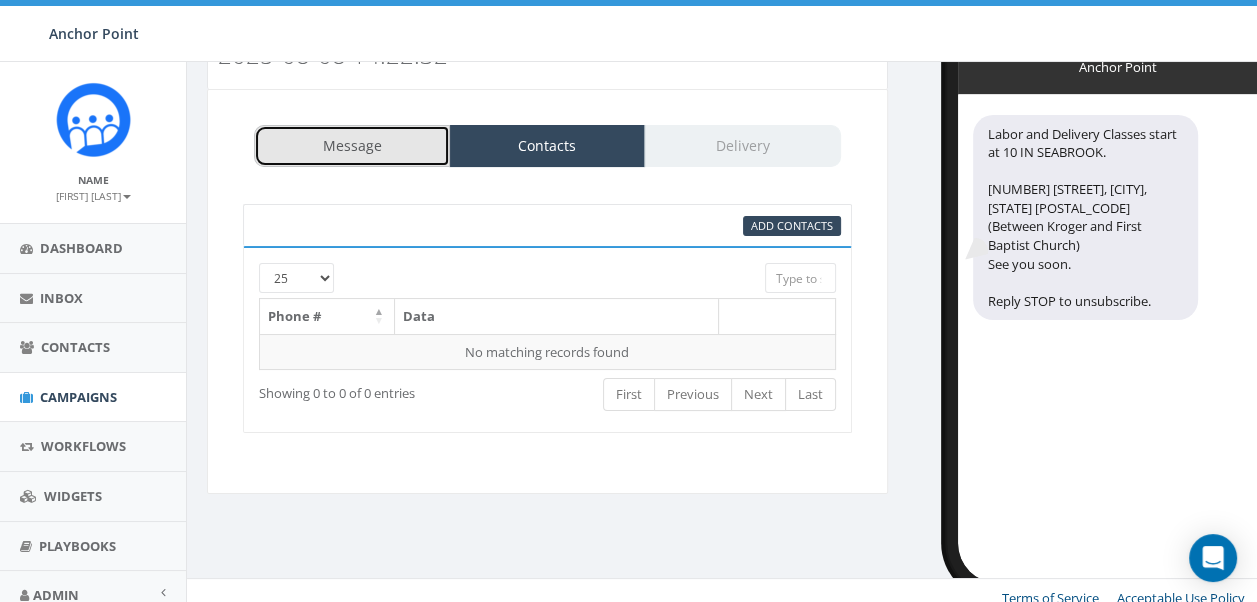 click on "Message" at bounding box center (352, 146) 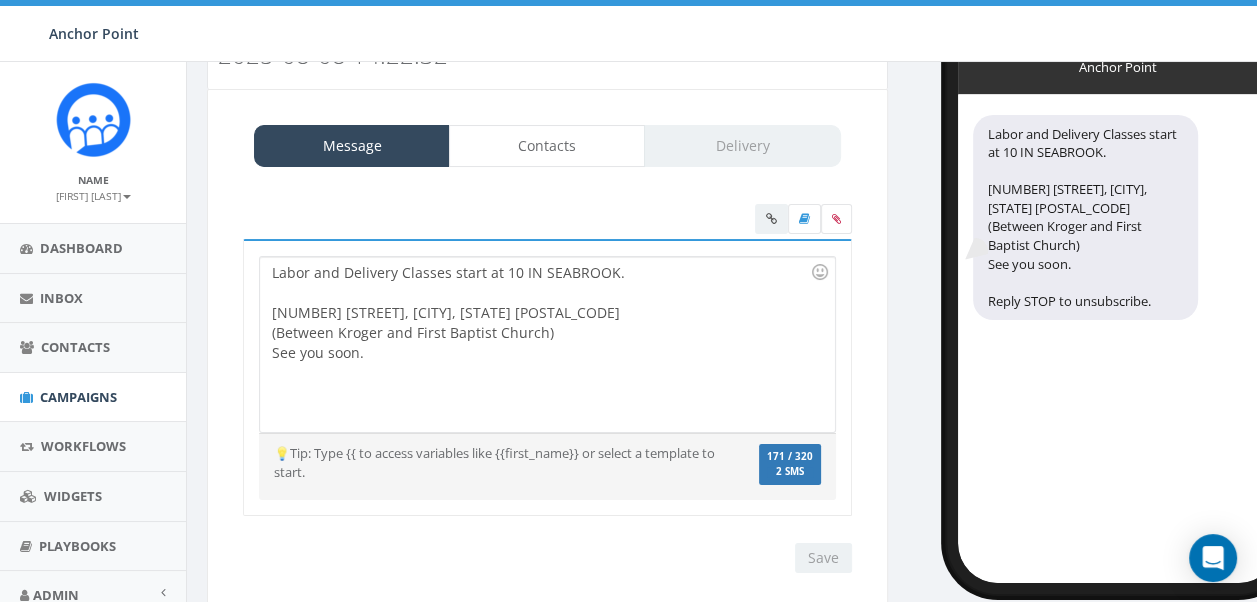 click on "Labor and Delivery Classes start at 10 IN SEABROOK.   1905 Capri Ln, Seabrook, TX 77586 (Between Kroger and First Baptist Church) See you soon." at bounding box center [547, 344] 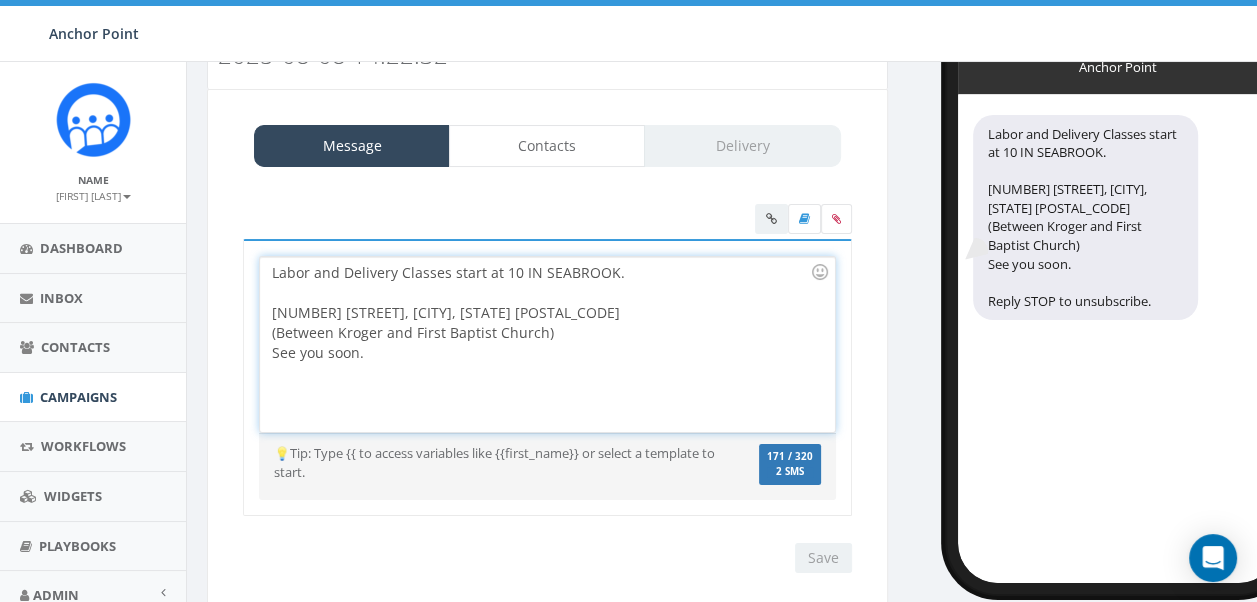 type 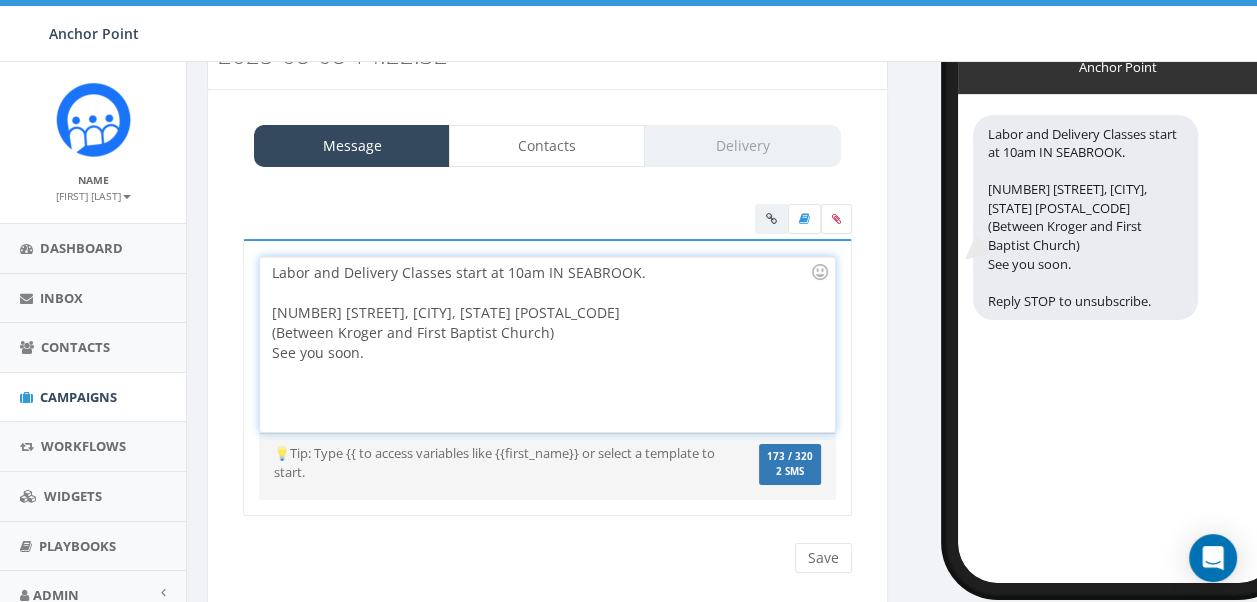 click on "Labor and Delivery Classes start at 10am IN SEABROOK.   1905 Capri Ln, Seabrook, TX 77586 (Between Kroger and First Baptist Church) See you soon." at bounding box center [547, 344] 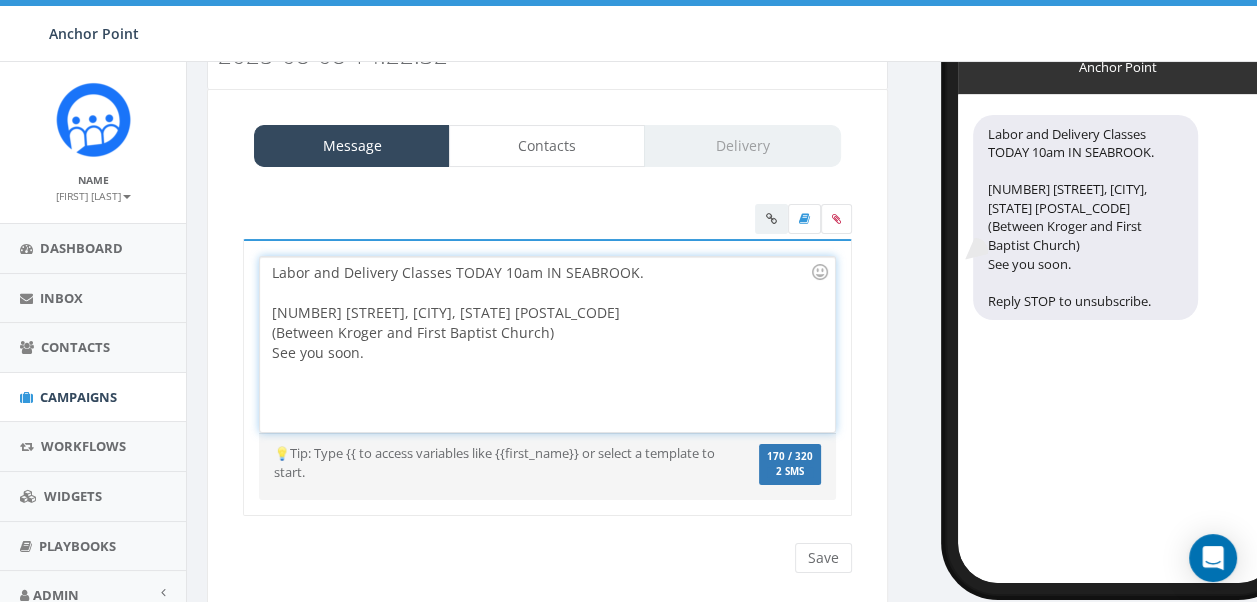 click on "Labor and Delivery Classes TODAY 10am IN SEABROOK.   1905 Capri Ln, Seabrook, TX 77586 (Between Kroger and First Baptist Church) See you soon." at bounding box center [547, 344] 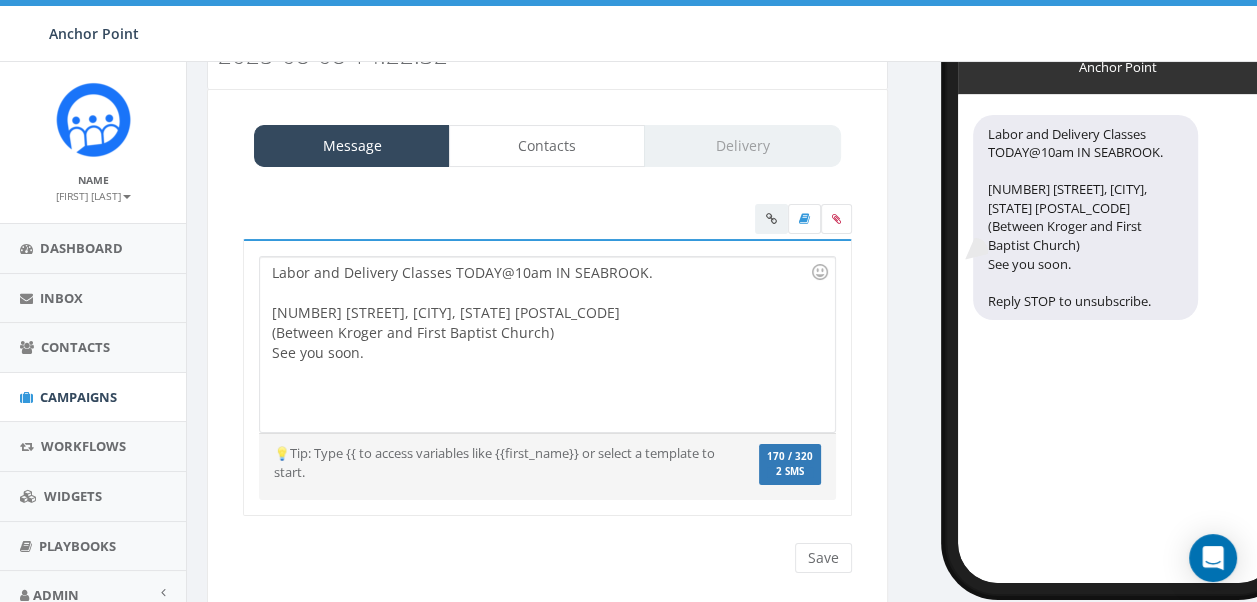click on "Message Contacts Delivery" at bounding box center [547, 146] 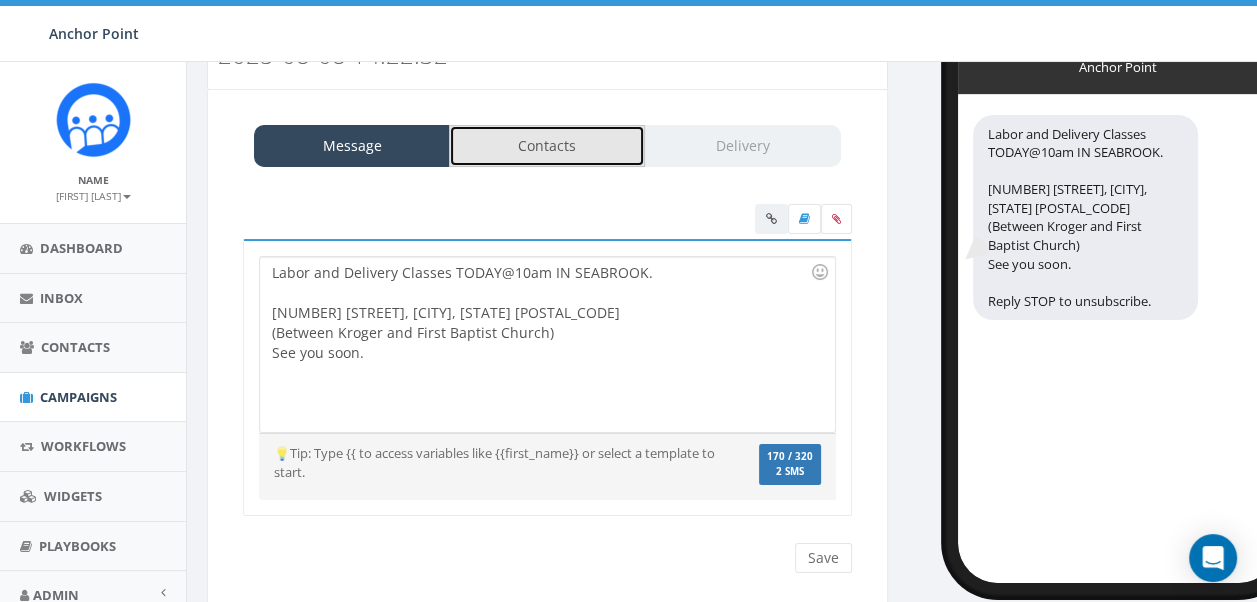click on "Contacts" at bounding box center [547, 146] 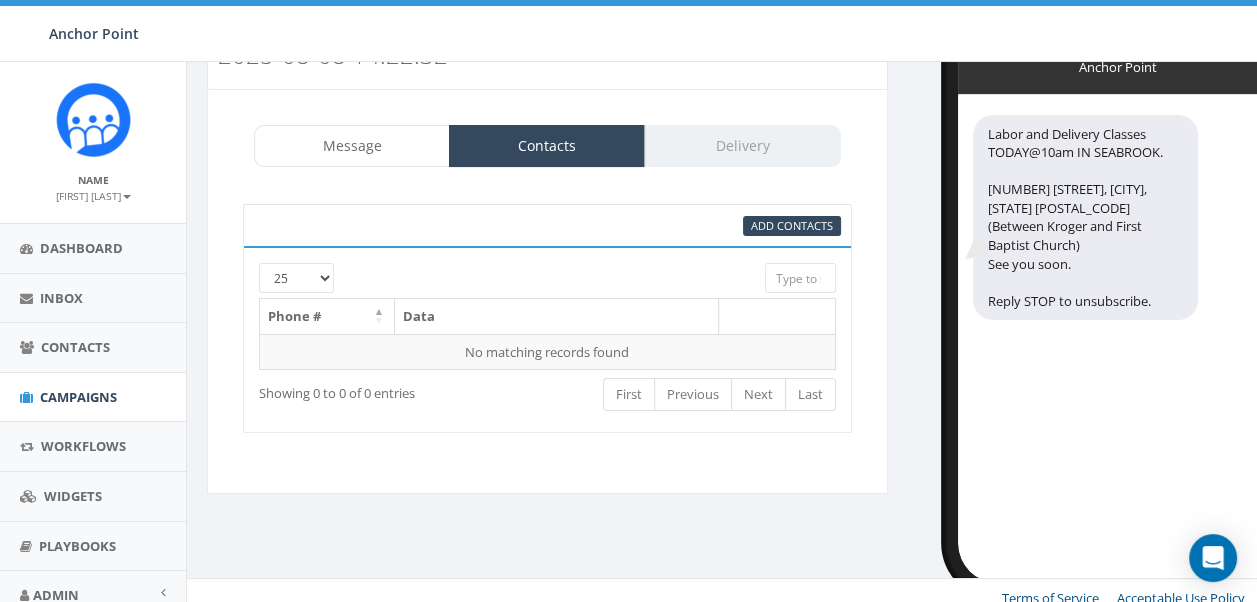 click at bounding box center (522, 272) 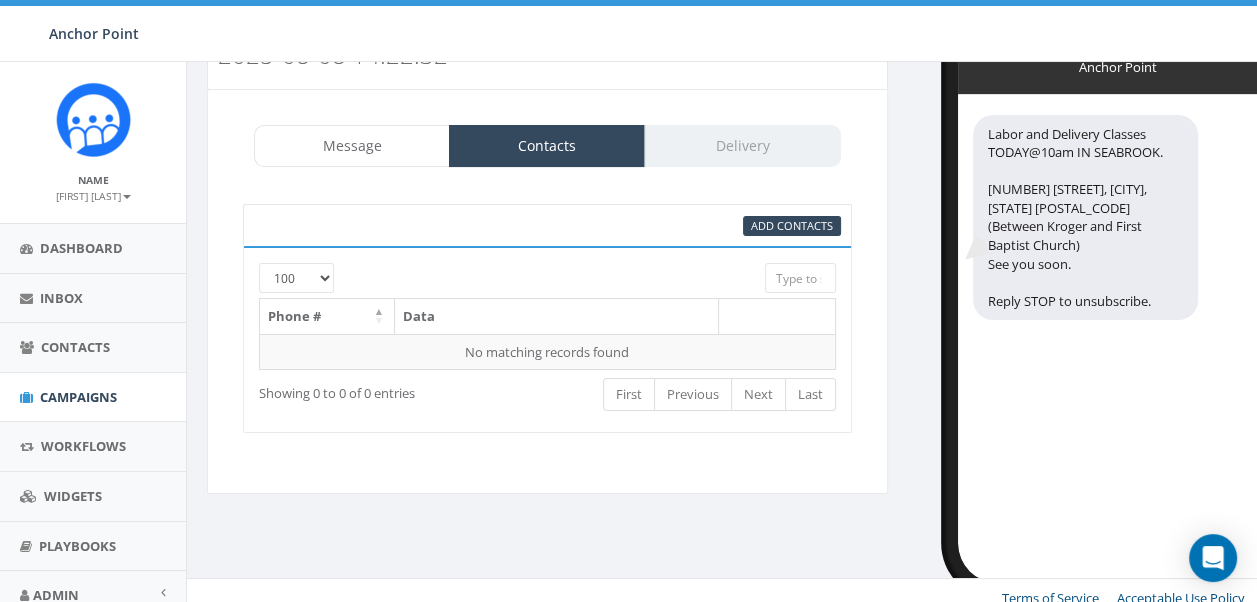 click on "25 50 100" at bounding box center (296, 278) 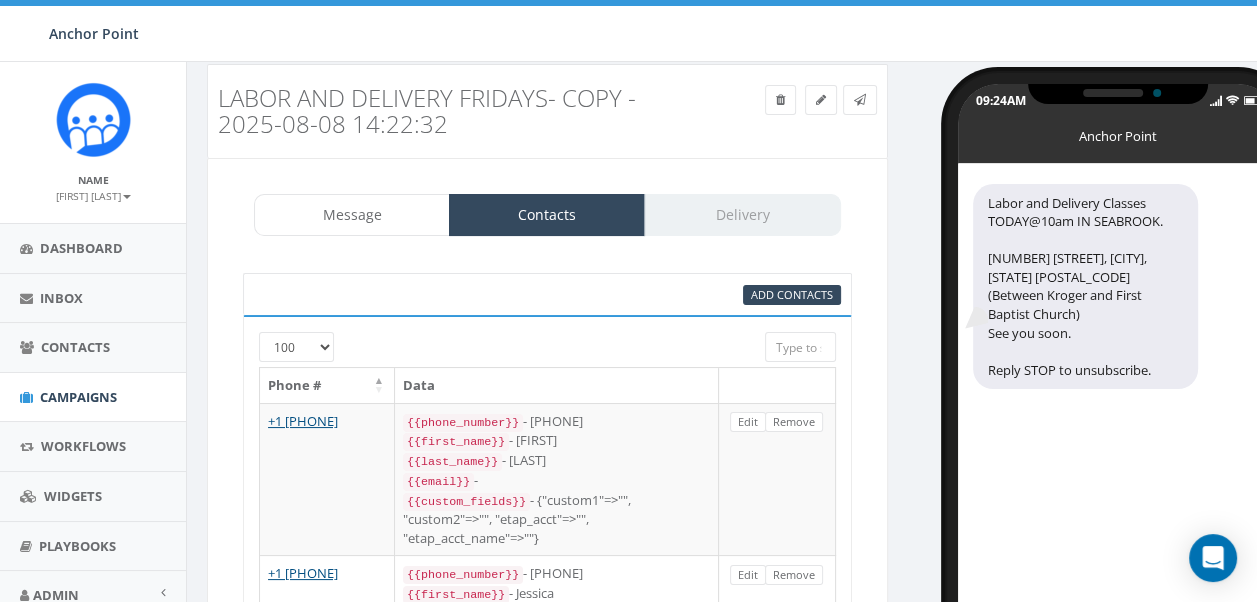 scroll, scrollTop: 0, scrollLeft: 0, axis: both 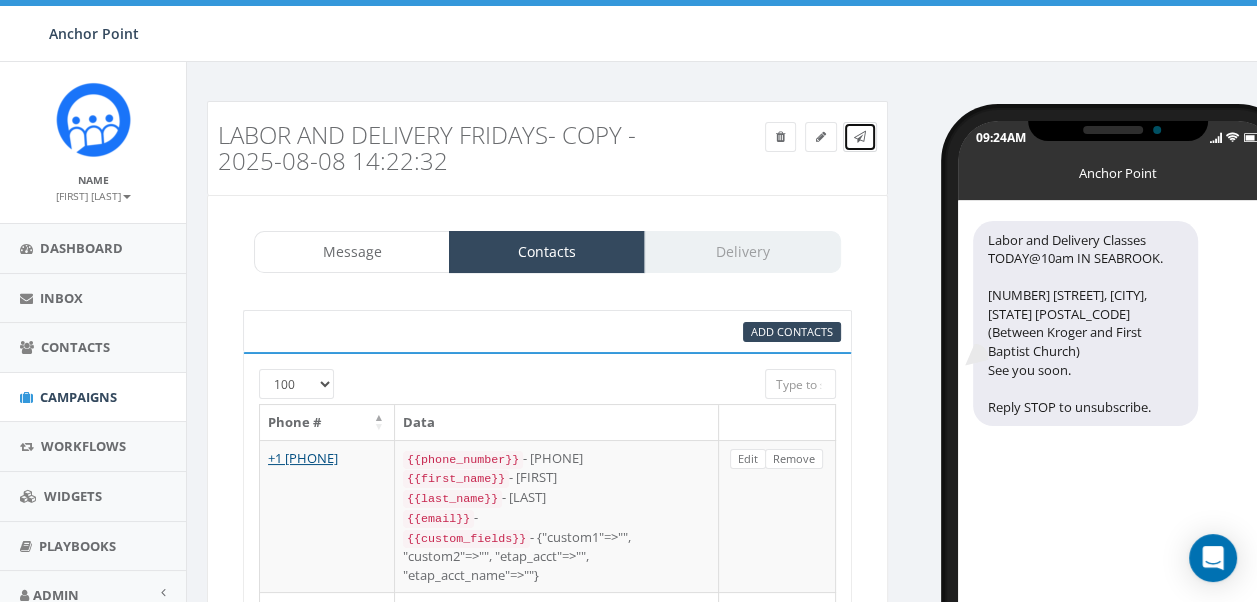 click at bounding box center [860, 137] 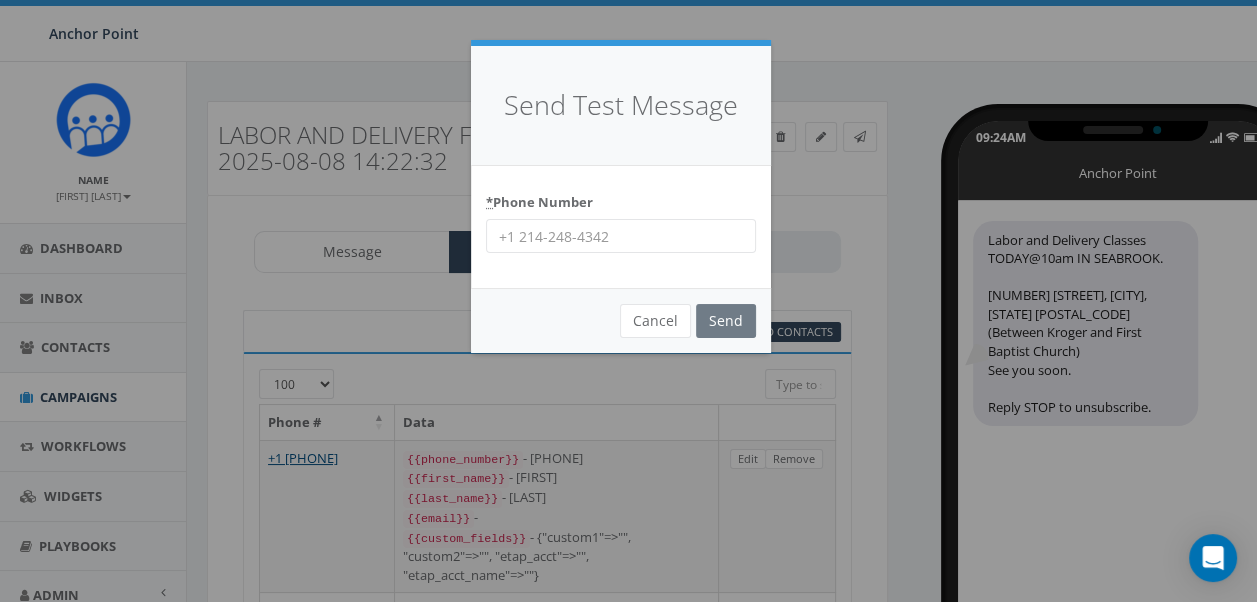 click on "*   Phone Number" at bounding box center [621, 236] 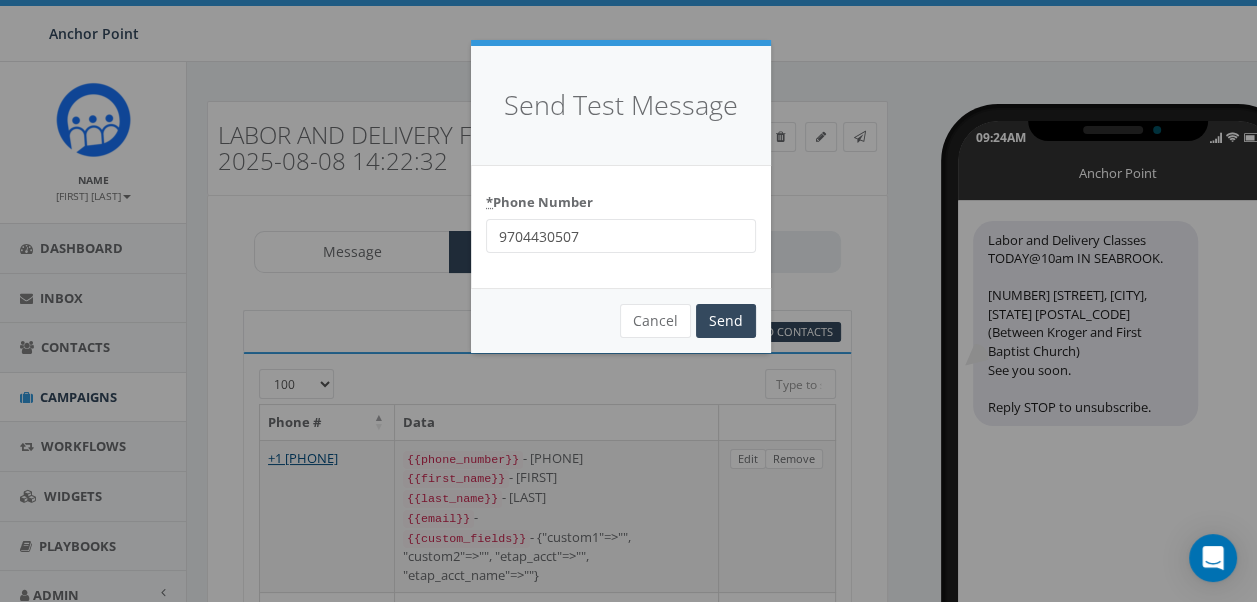 type on "9704430507" 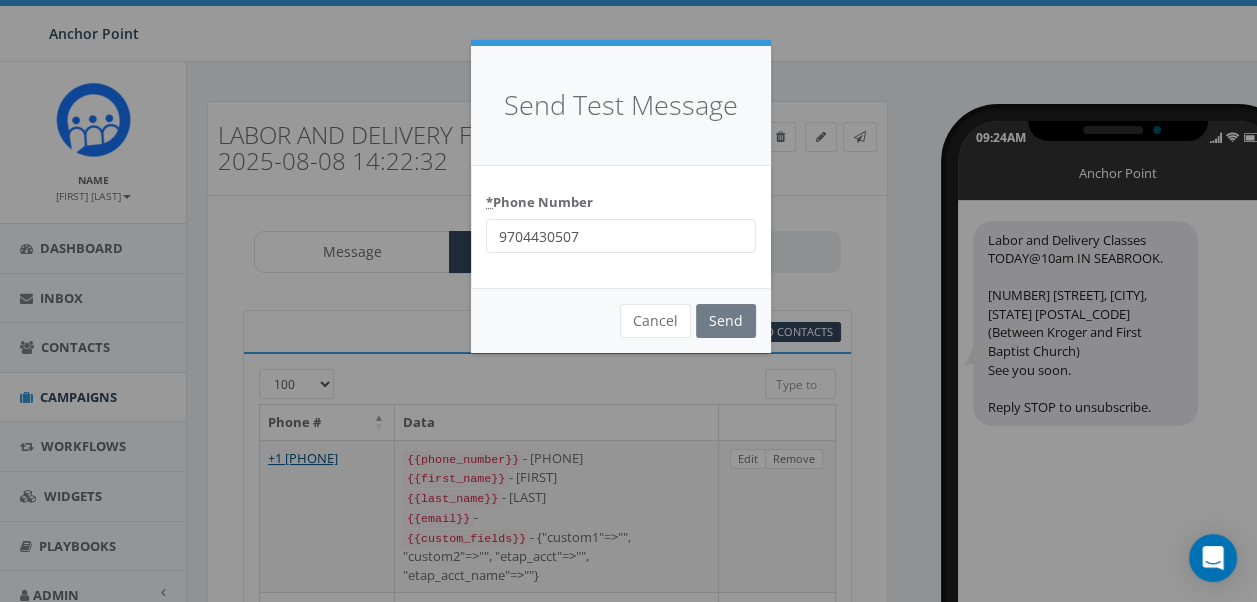 click on "Anchor Point Anchor Point Profile Sign Out   13.20 % of Available Amount Used You have used 13.20 % of your available amount. Name Debbie  Simmons Profile Sign Out   Dashboard   Inbox   Contacts   Campaigns   Workflows   Widgets   Playbooks Admin  Account  Exports  Integrations  Apps (New)  Platform Numbers  Tags  Templates  Tracking Links  Users  Office Hours What's New          Labor and Delivery Fridays- Copy - 2025-08-08 14:22:32 Test Message Status:  Message Contacts Delivery Labor and Delivery Classes start at 10 IN SEABROOK.
1905 Capri Ln, Seabrook, TX 77586
(Between Kroger and First Baptist Church)
See you soon.
Reply STOP to unsubscribe. Labor and Delivery Classes TODAY@10am IN SEABROOK.   1905 Capri Ln, Seabrook, TX 77586 (Between Kroger and First Baptist Church) See you soon. Recent Smileys & People Animals & Nature Food & Drink Activity Travel & Places Objects Symbols Flags Diversity Diversity Diversity Diversity Diversity 170 / 320 2 SMS SMS This message will be sent as MMS. Save   Next" at bounding box center [628, 301] 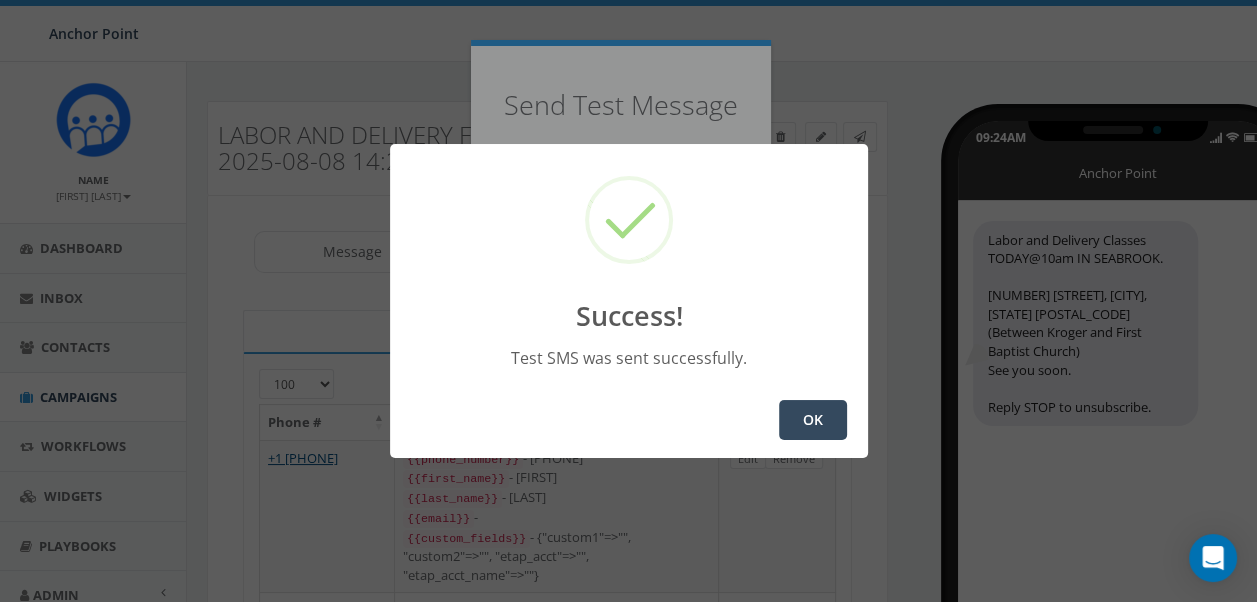 click on "OK" at bounding box center (813, 420) 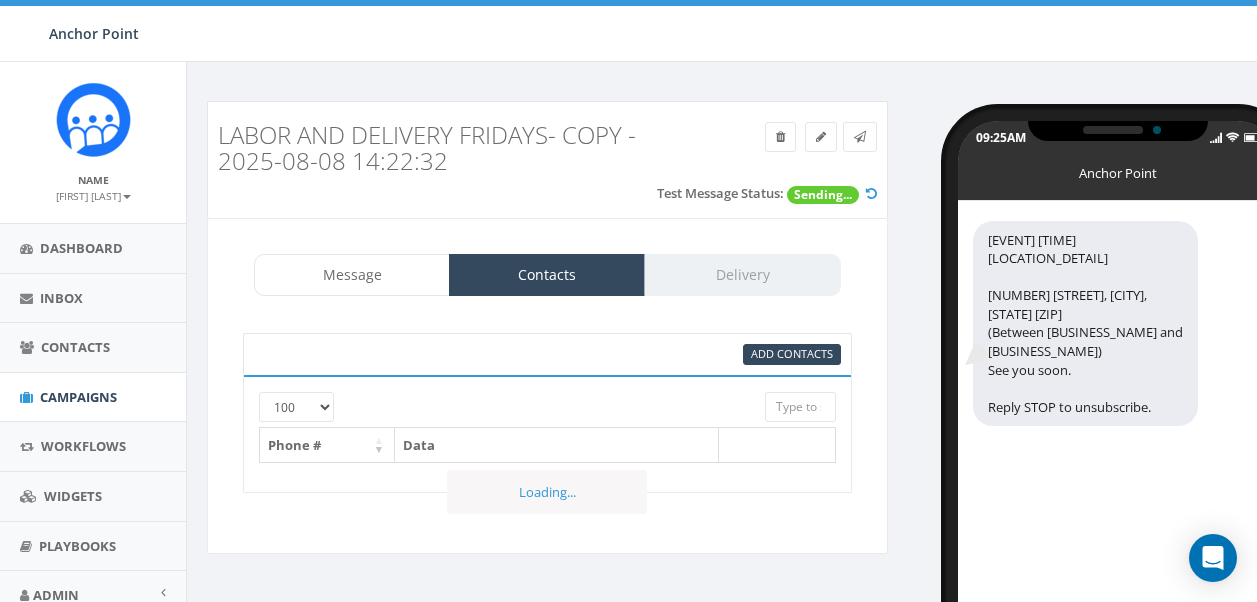 select on "100" 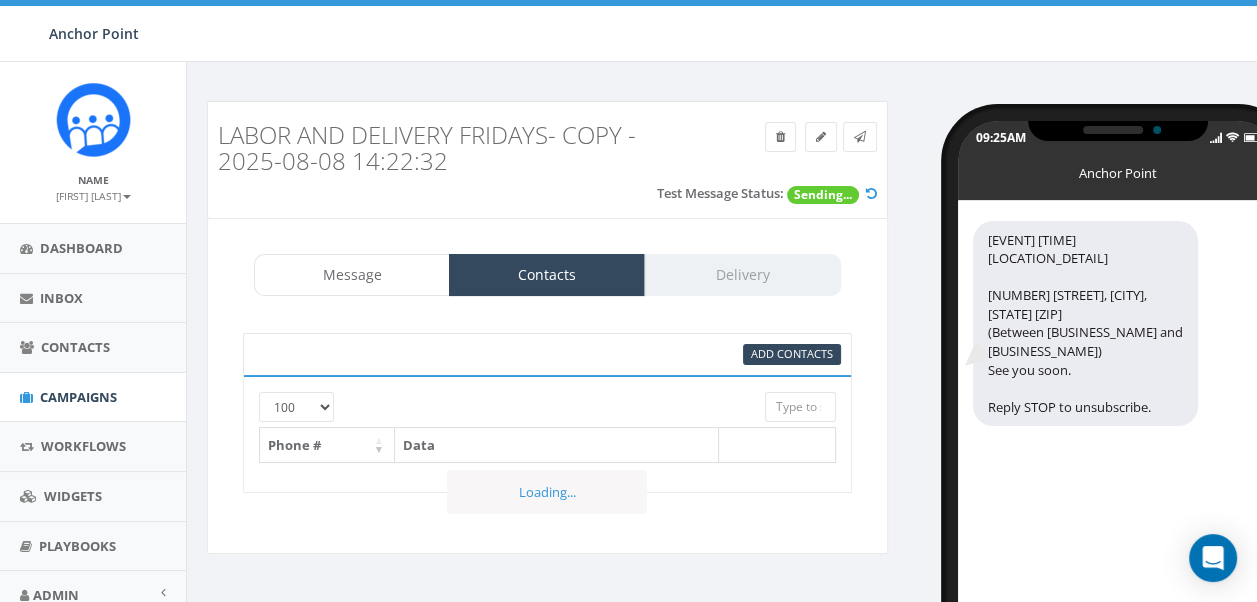 scroll, scrollTop: 0, scrollLeft: 0, axis: both 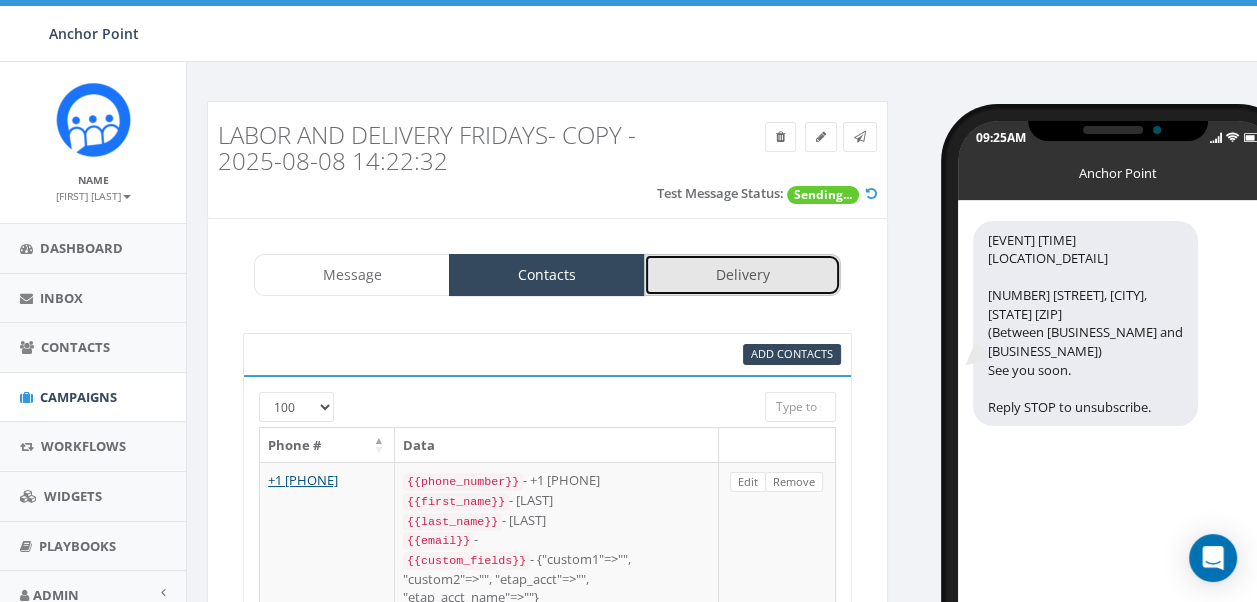 click on "Delivery" at bounding box center (742, 275) 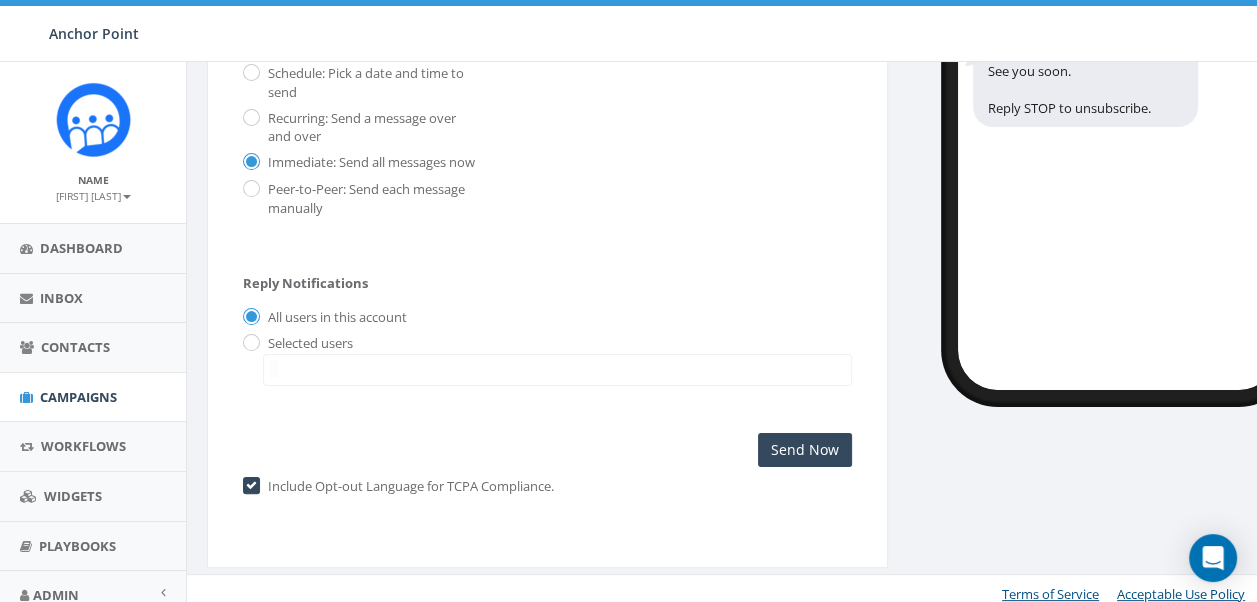 scroll, scrollTop: 324, scrollLeft: 0, axis: vertical 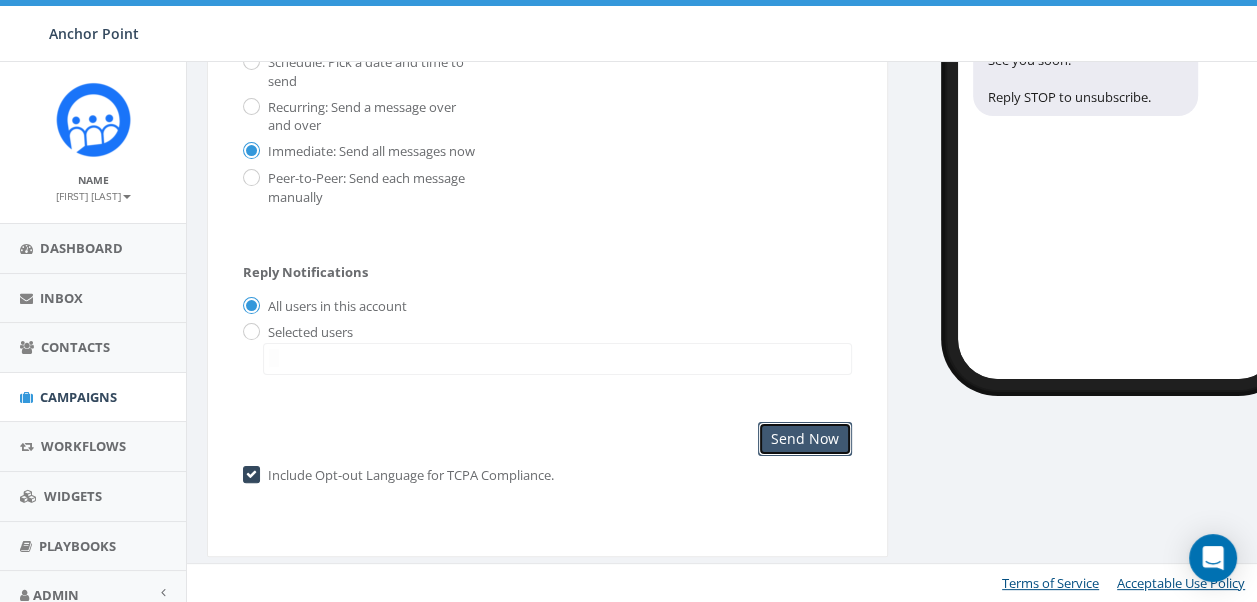 click on "Send Now" at bounding box center (805, 439) 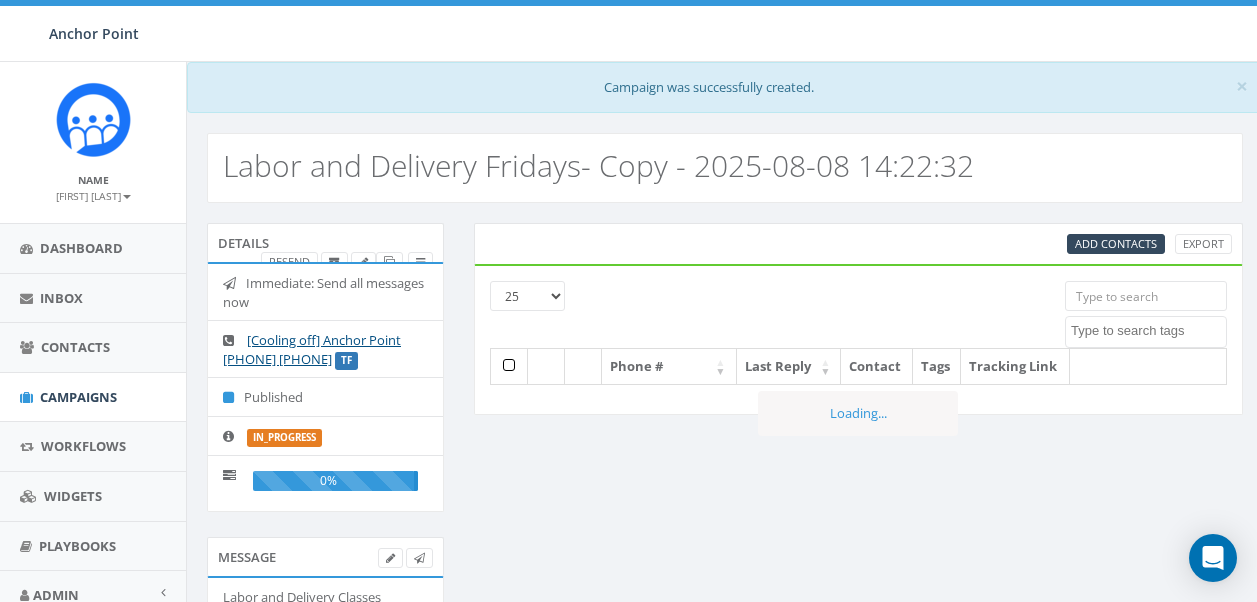select 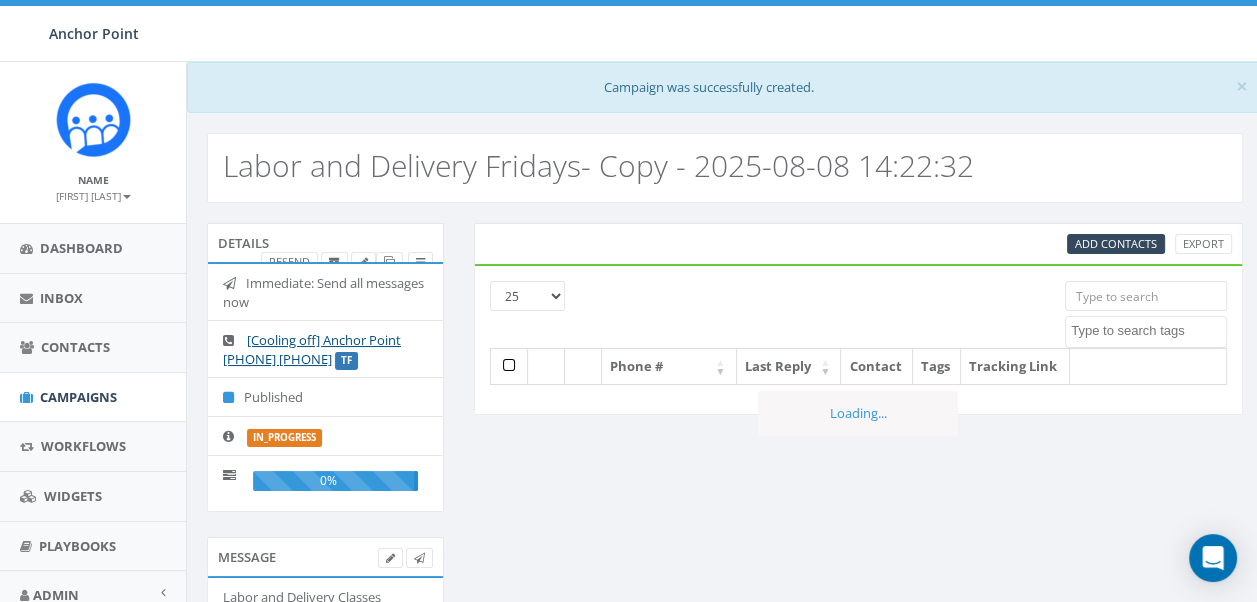 scroll, scrollTop: 0, scrollLeft: 0, axis: both 